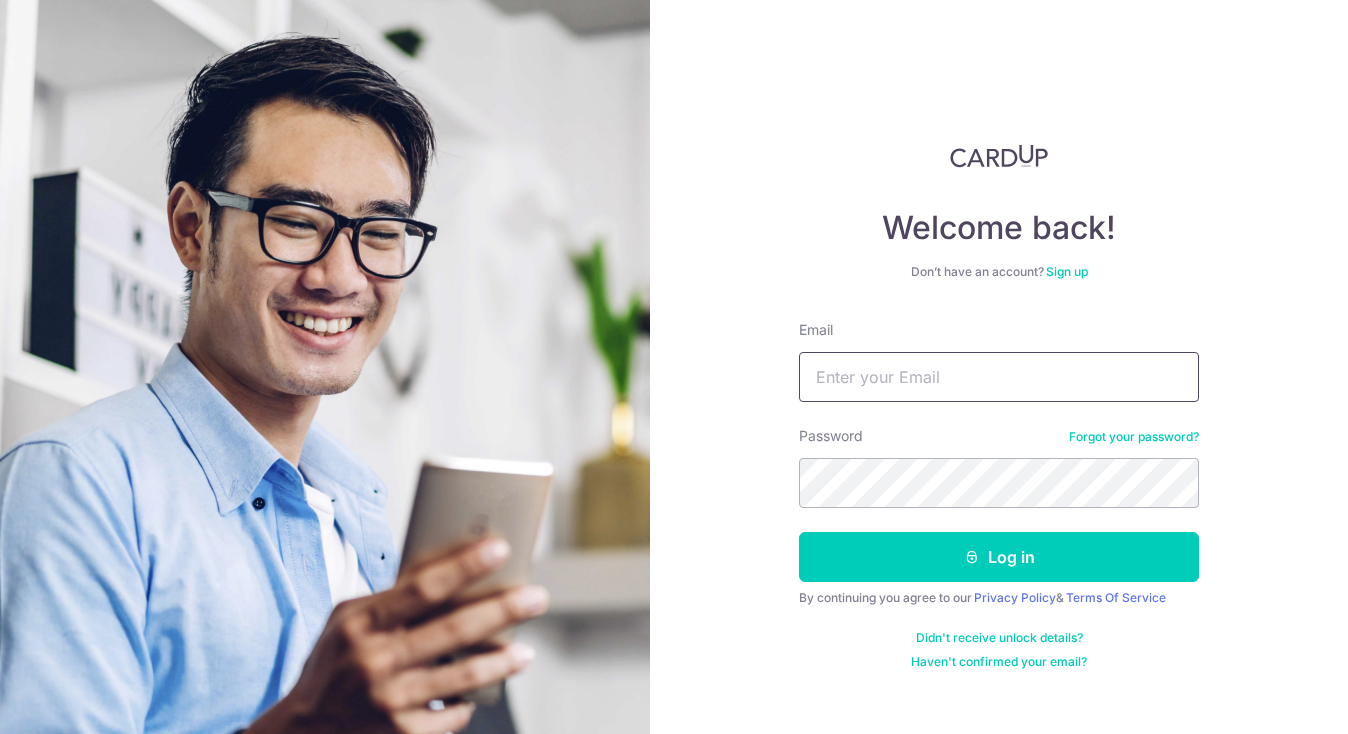 scroll, scrollTop: 0, scrollLeft: 0, axis: both 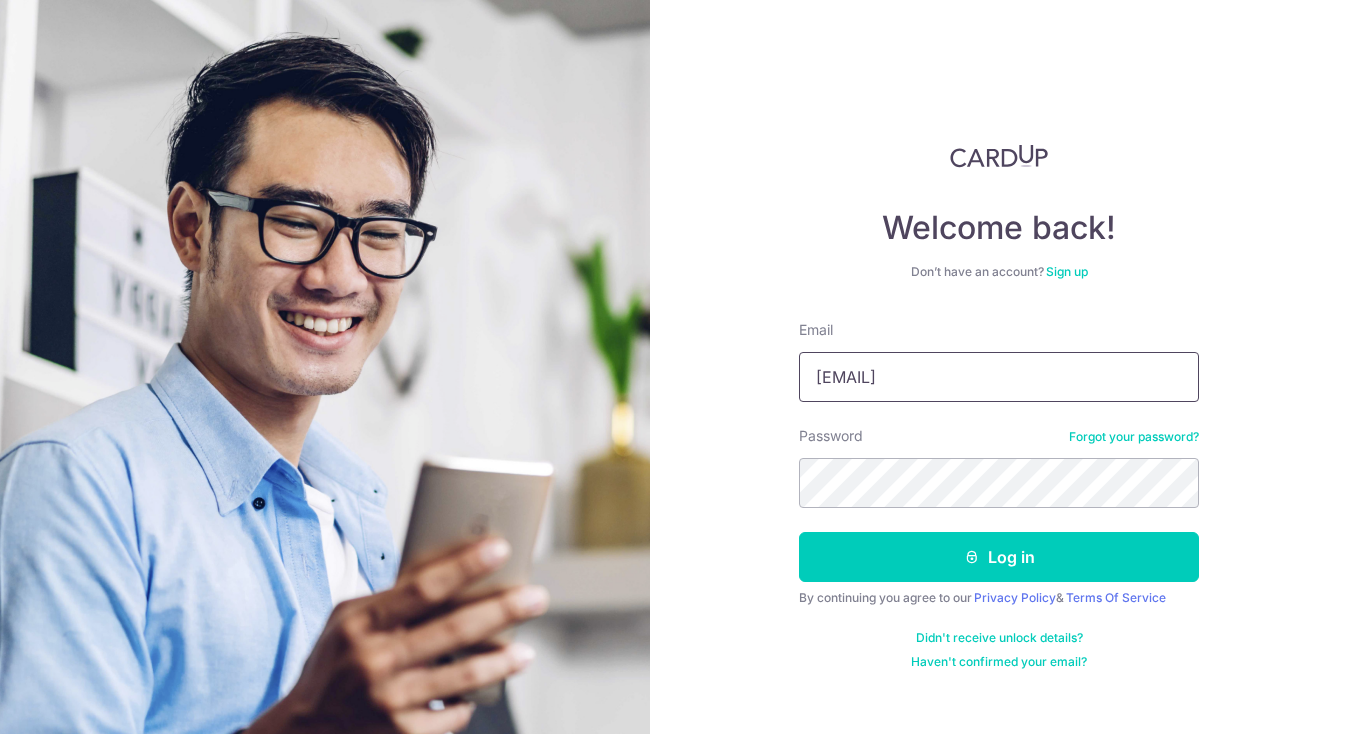 type on "[EMAIL]" 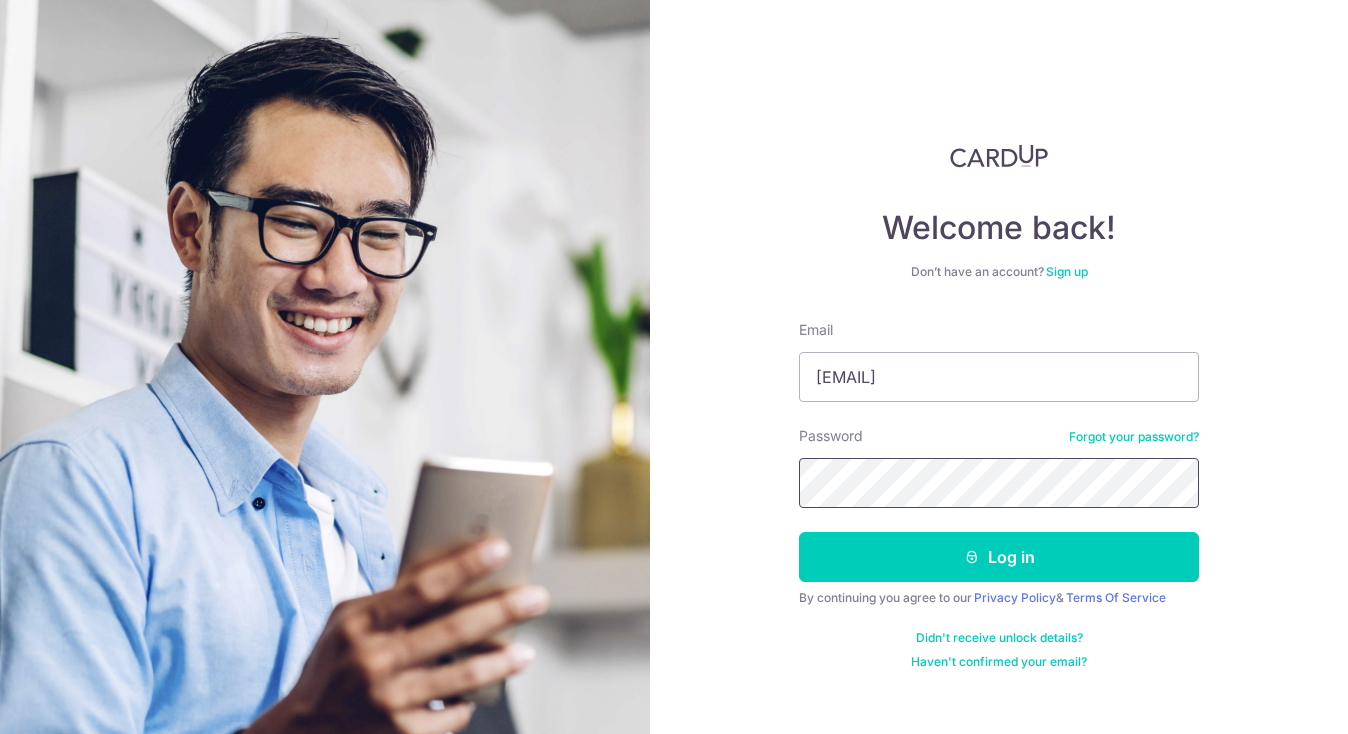 click on "Log in" at bounding box center (999, 557) 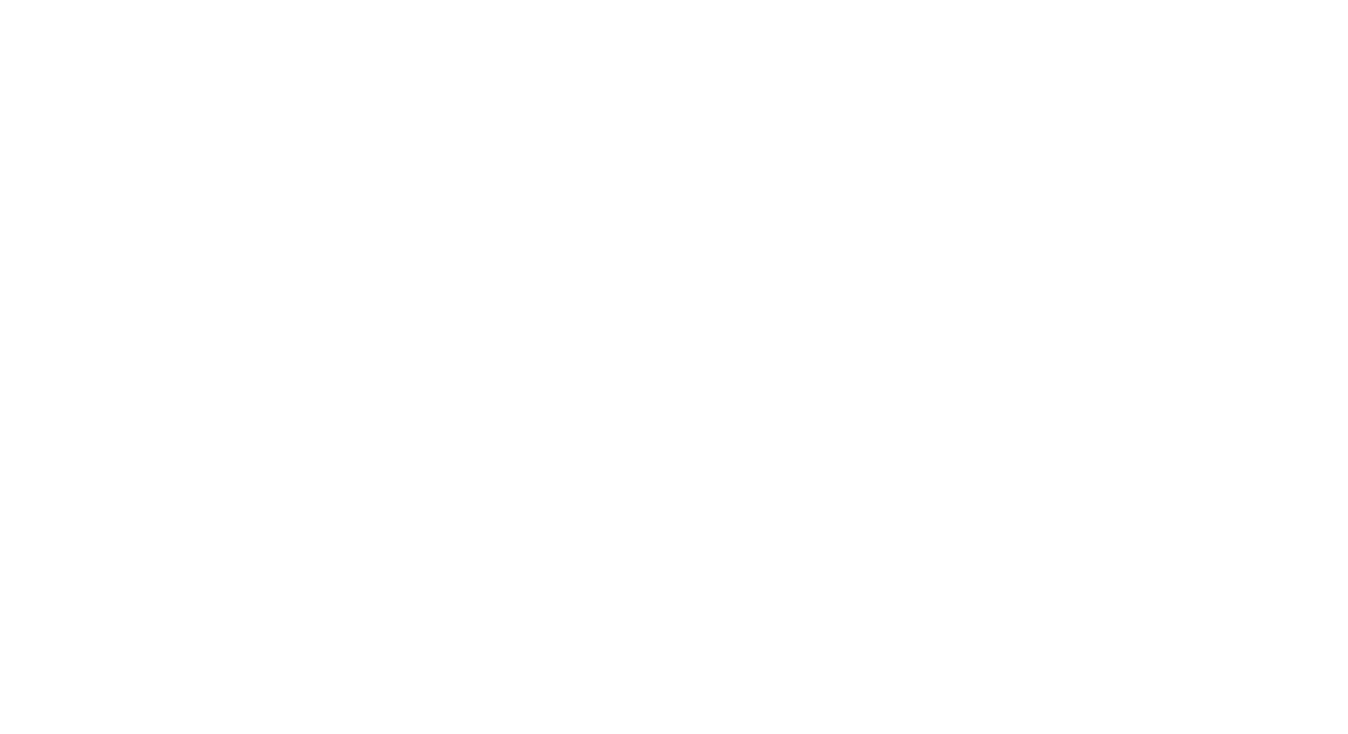 scroll, scrollTop: 0, scrollLeft: 0, axis: both 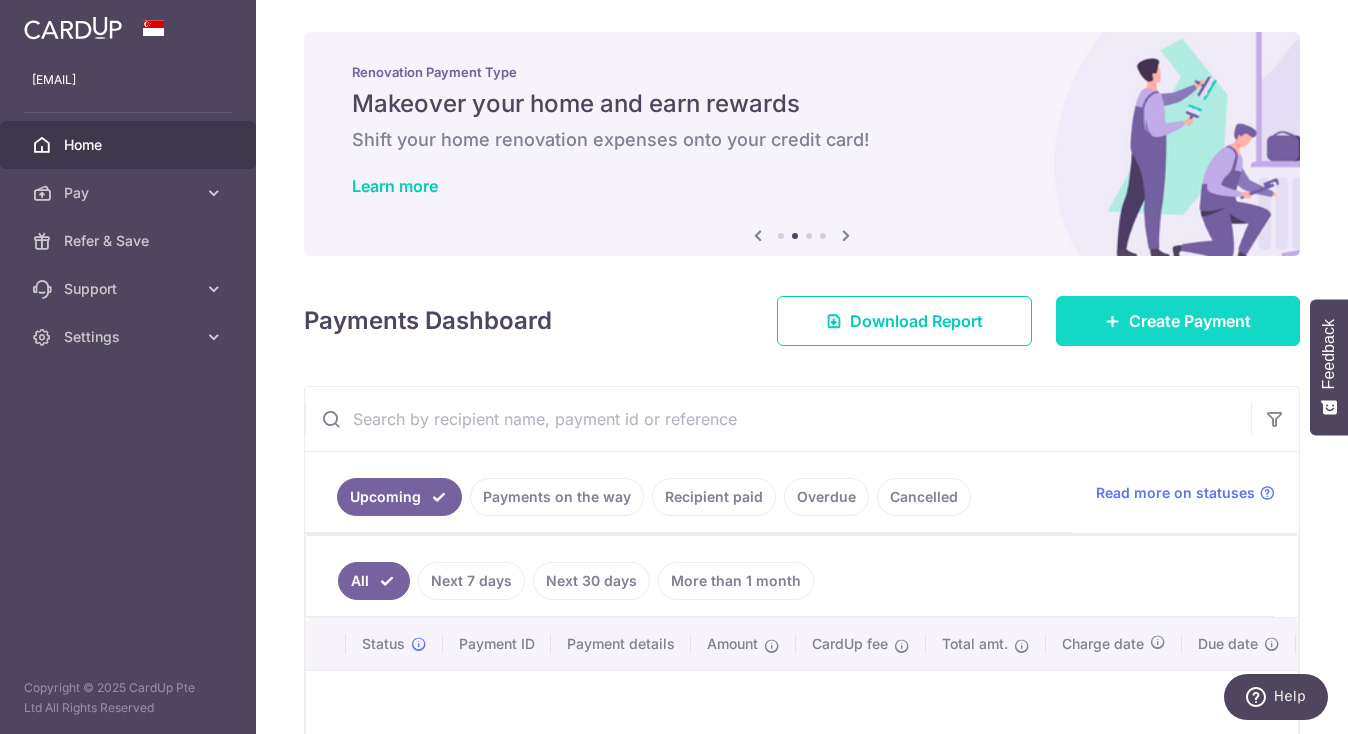 click on "Create Payment" at bounding box center (1178, 321) 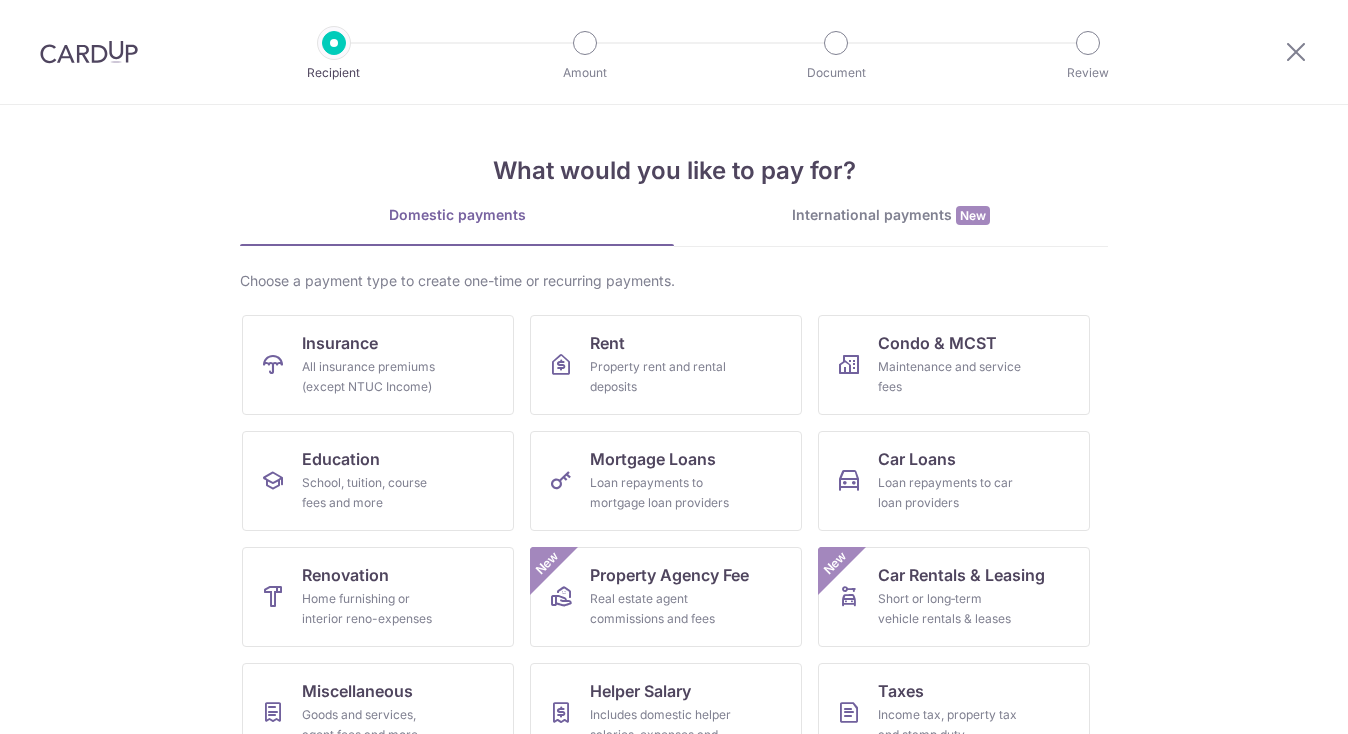 scroll, scrollTop: 0, scrollLeft: 0, axis: both 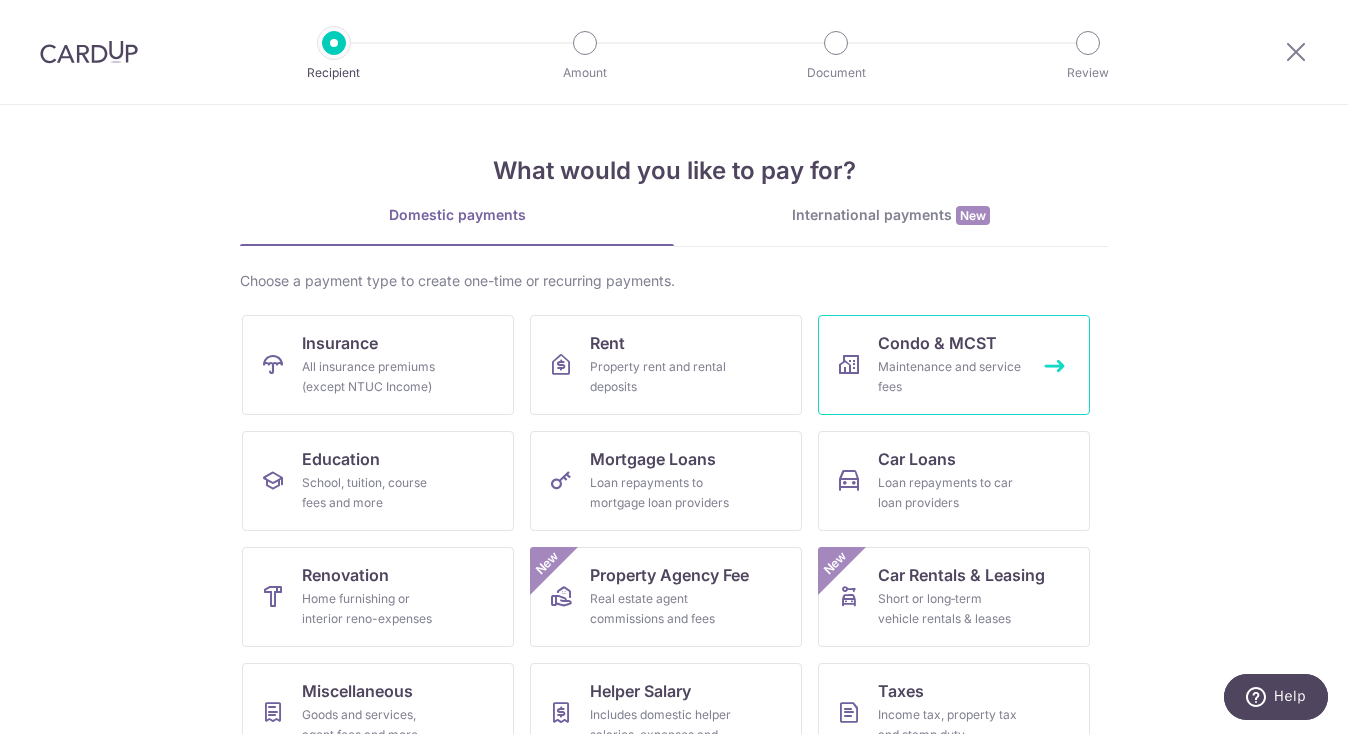 click on "Maintenance and service fees" at bounding box center [950, 377] 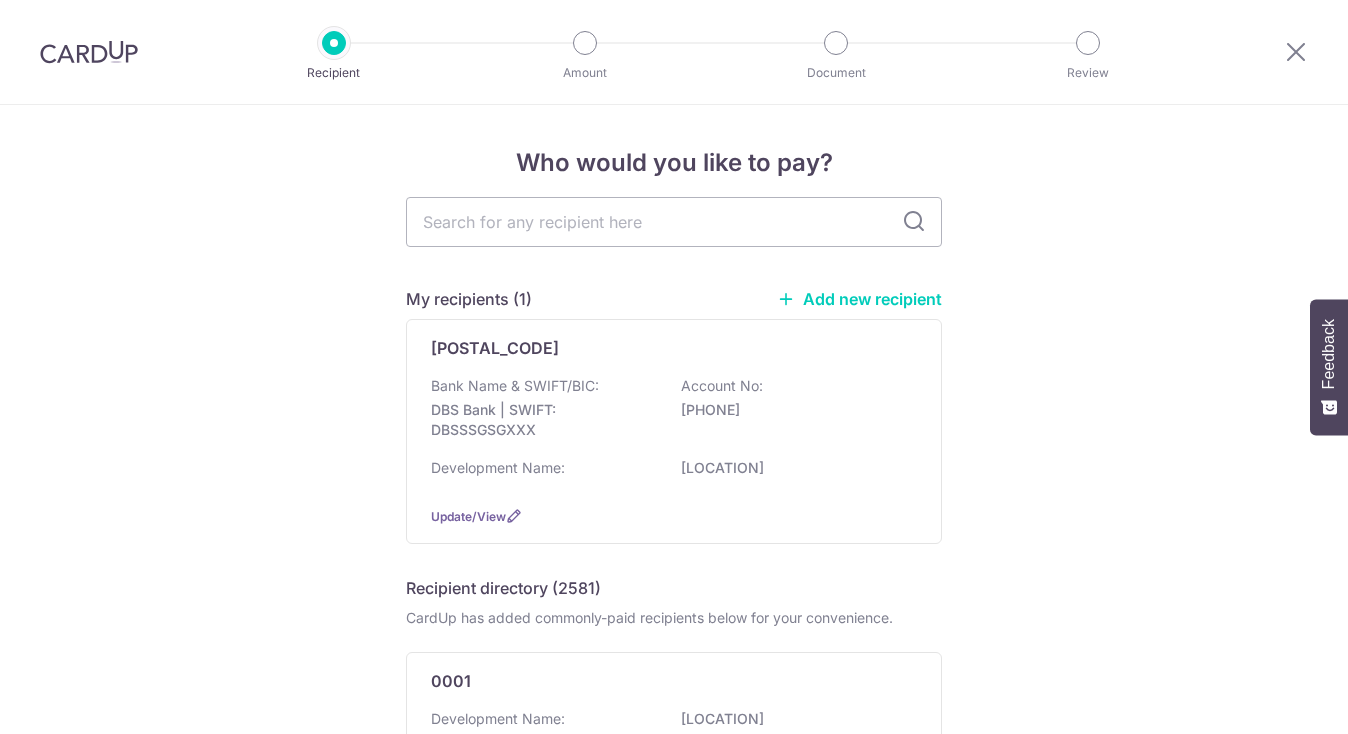 scroll, scrollTop: 0, scrollLeft: 0, axis: both 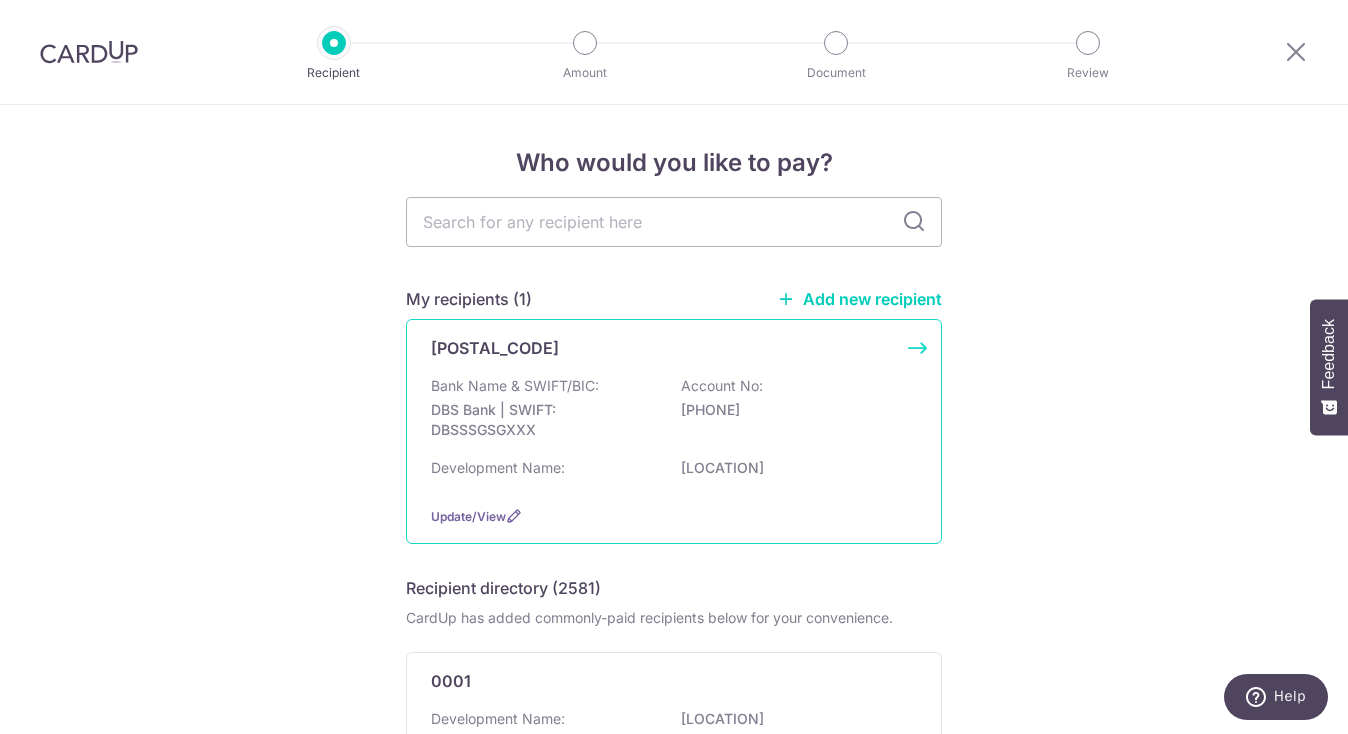 click on "Cavenagh Court" at bounding box center (793, 468) 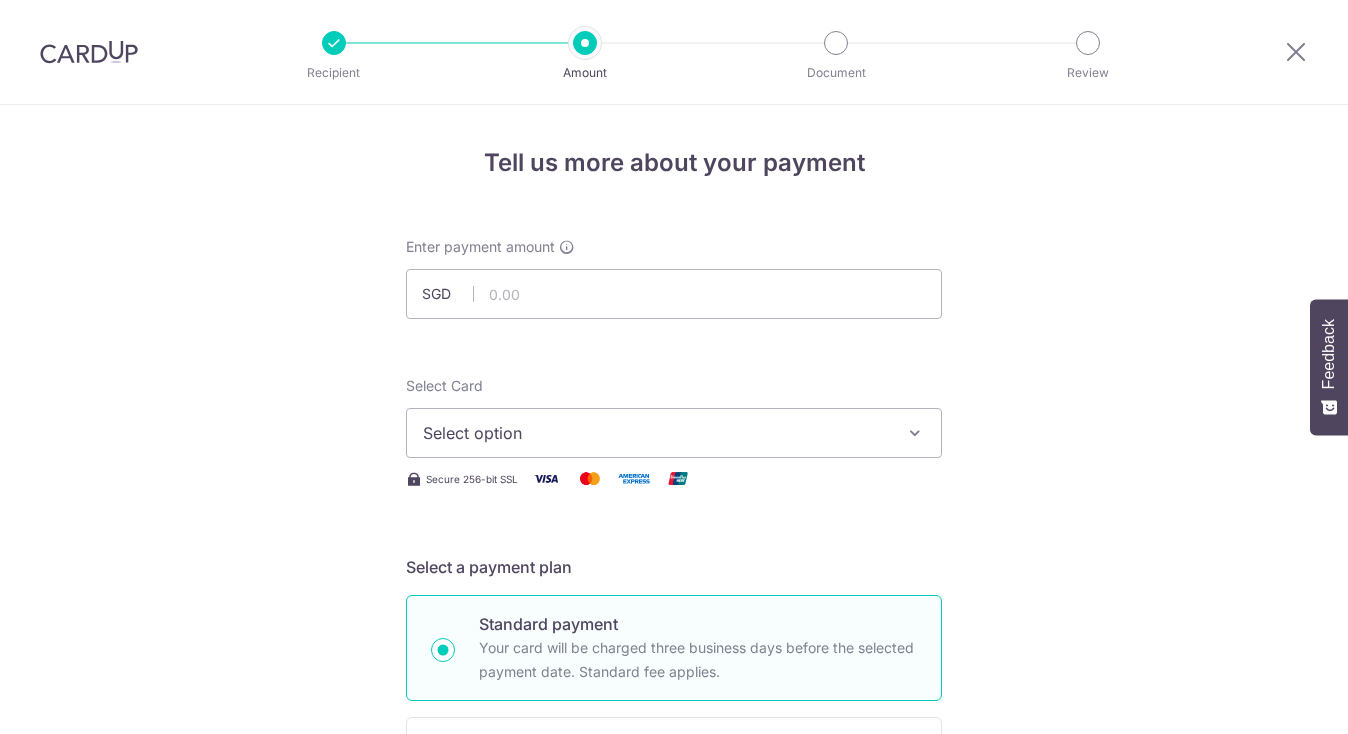 scroll, scrollTop: 0, scrollLeft: 0, axis: both 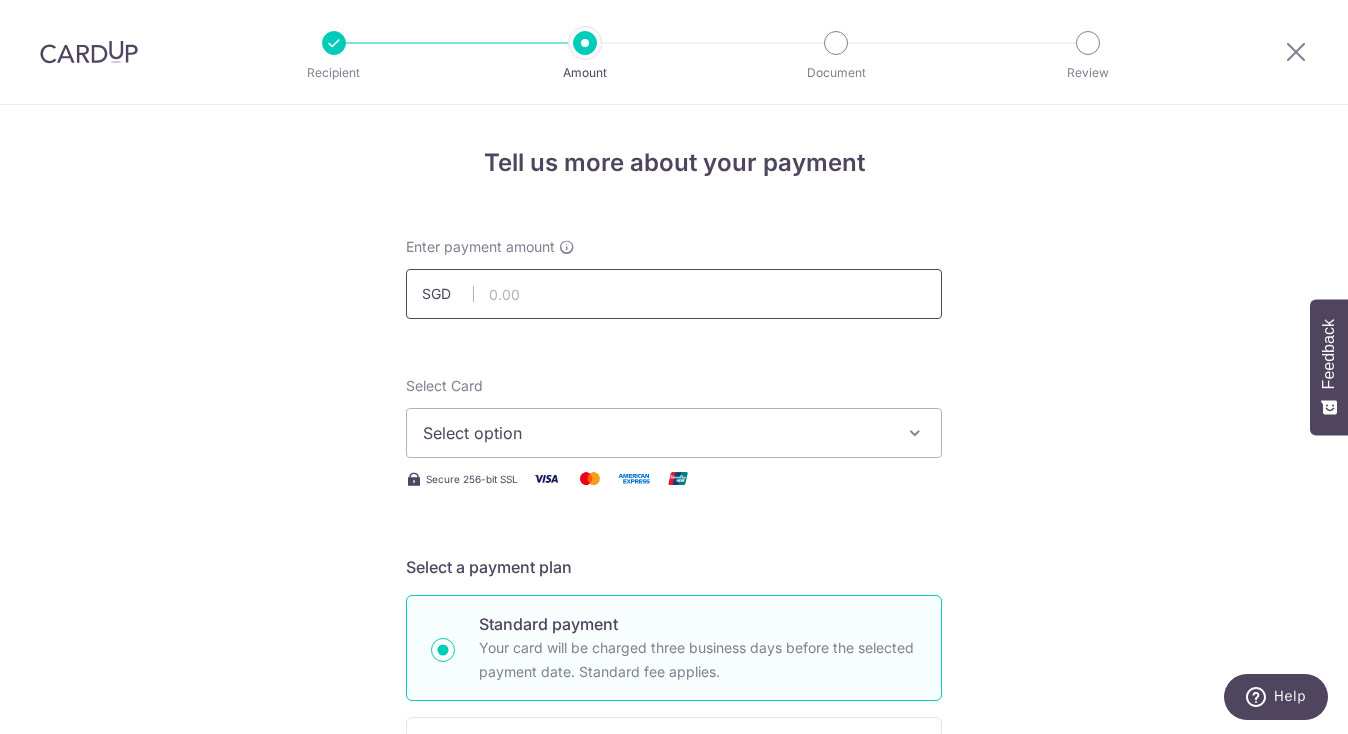 click at bounding box center (674, 294) 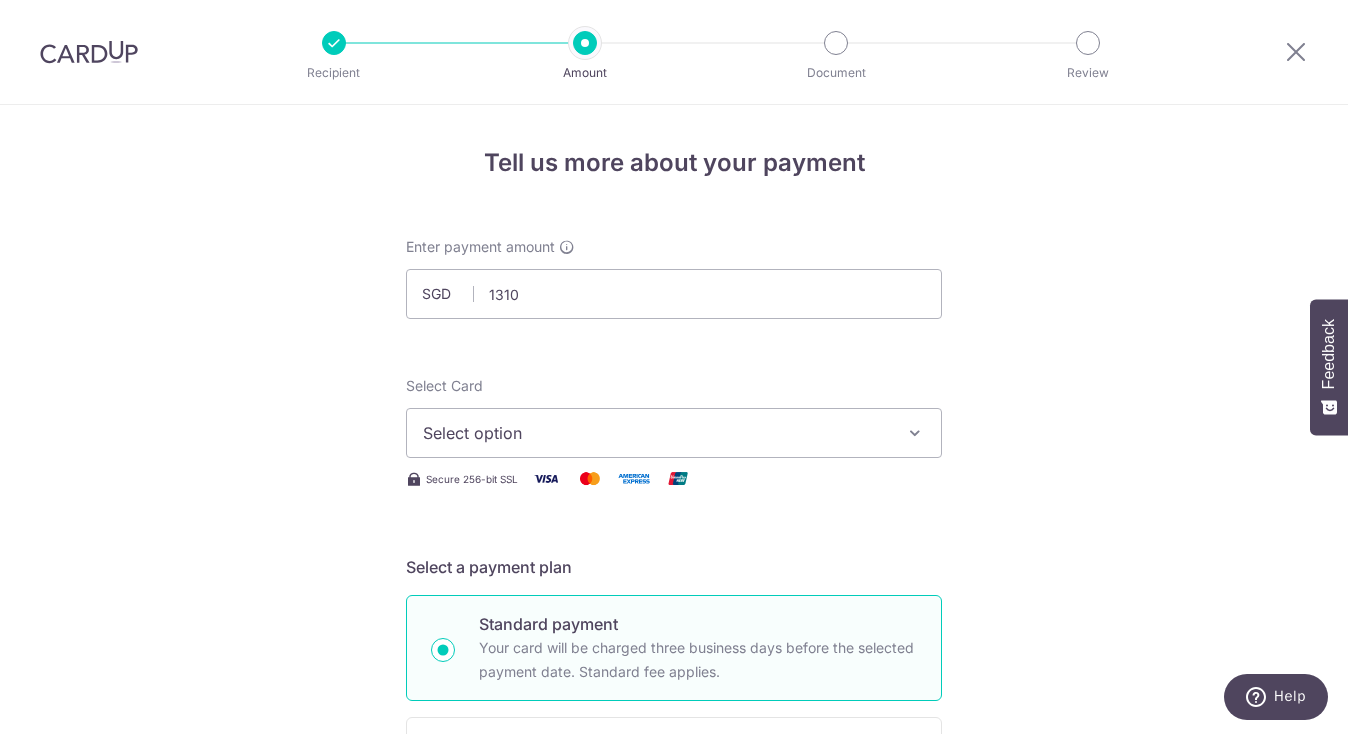 type on "1,310.00" 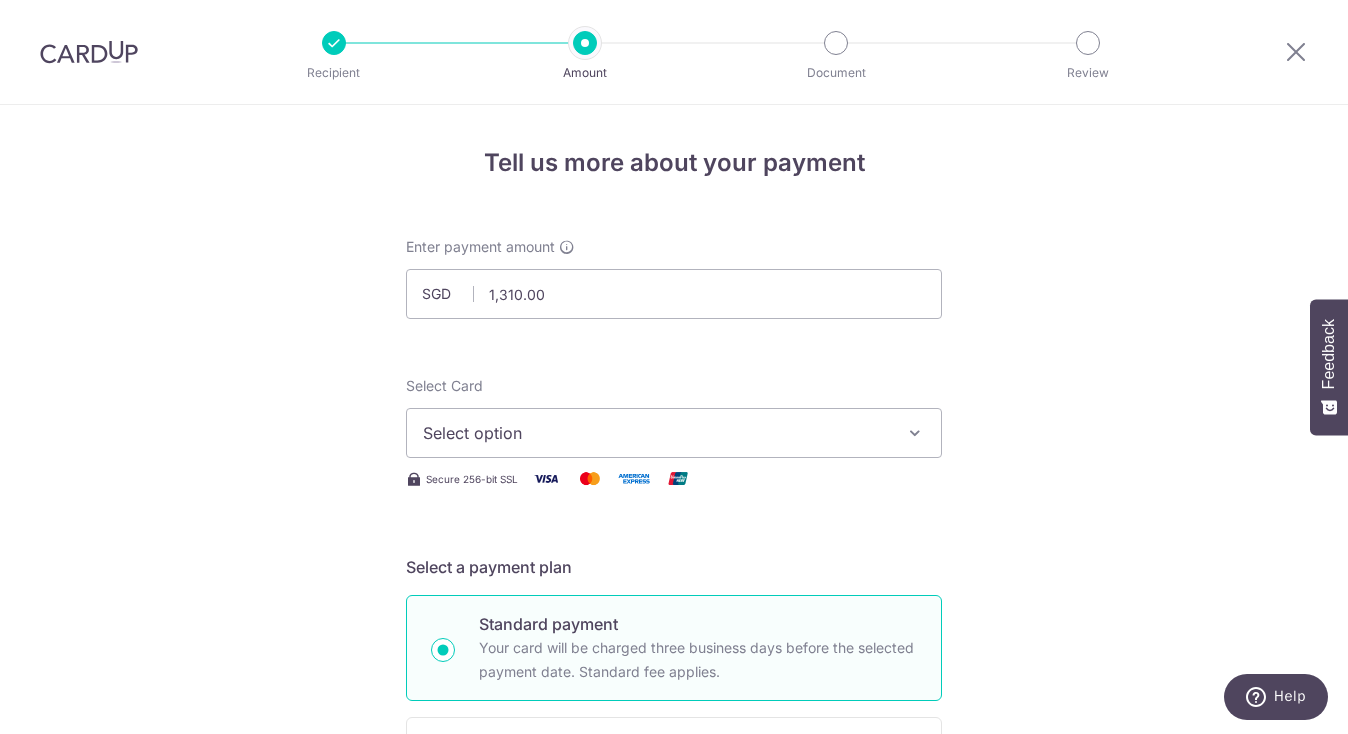 click on "Select option" at bounding box center [656, 433] 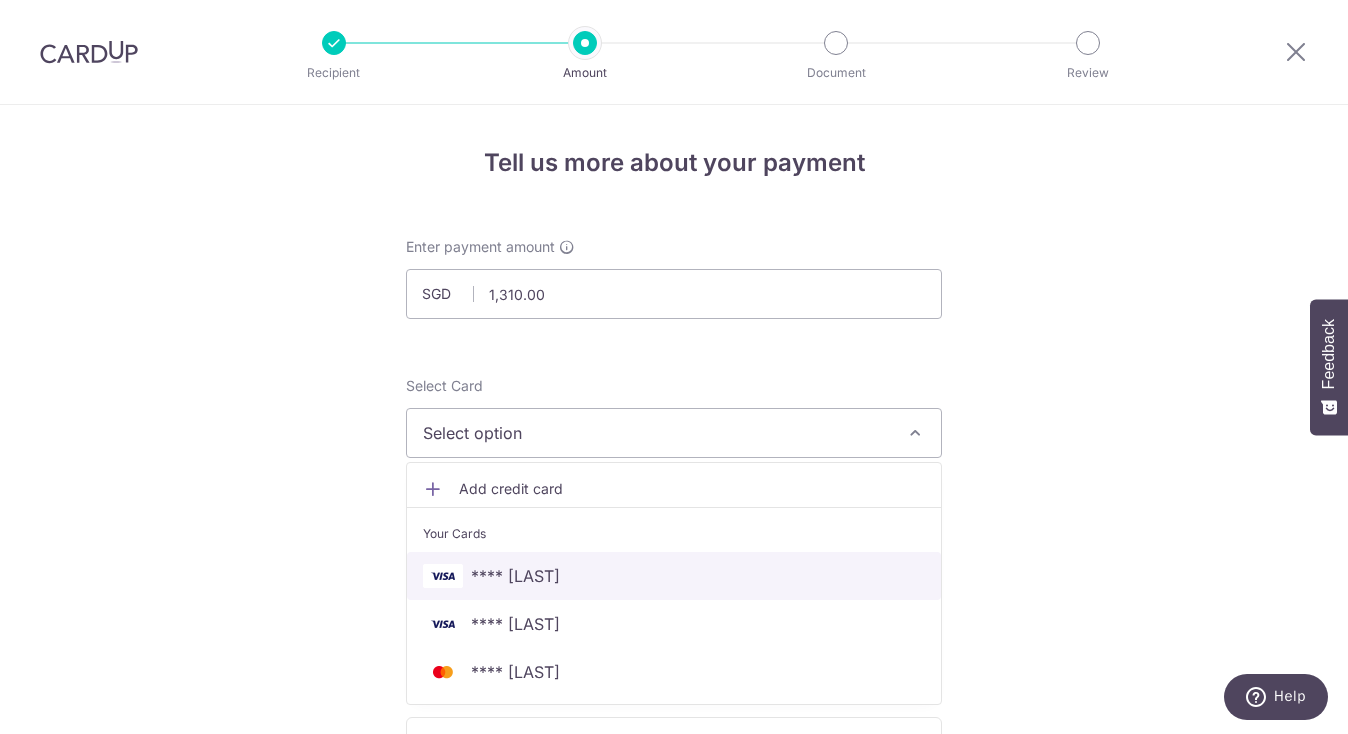 click on "**** [CARD]" at bounding box center (674, 576) 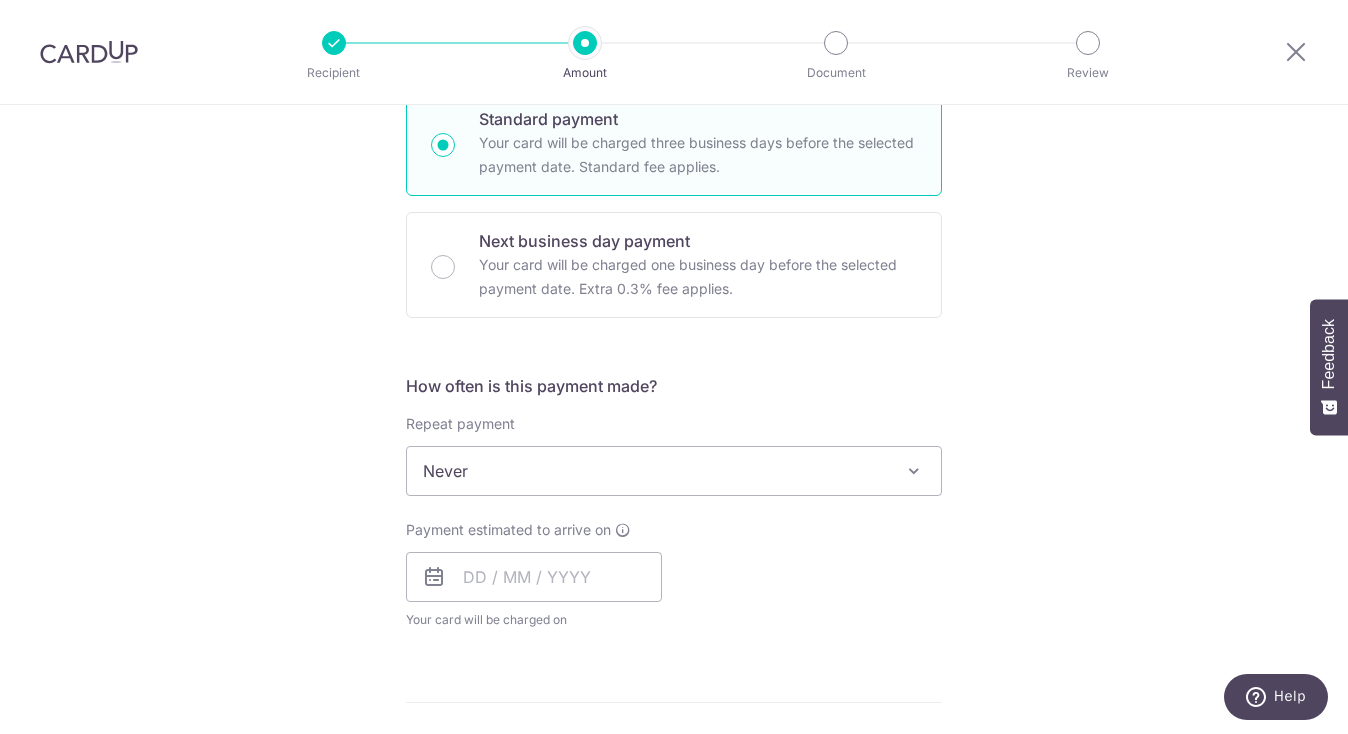 scroll, scrollTop: 506, scrollLeft: 0, axis: vertical 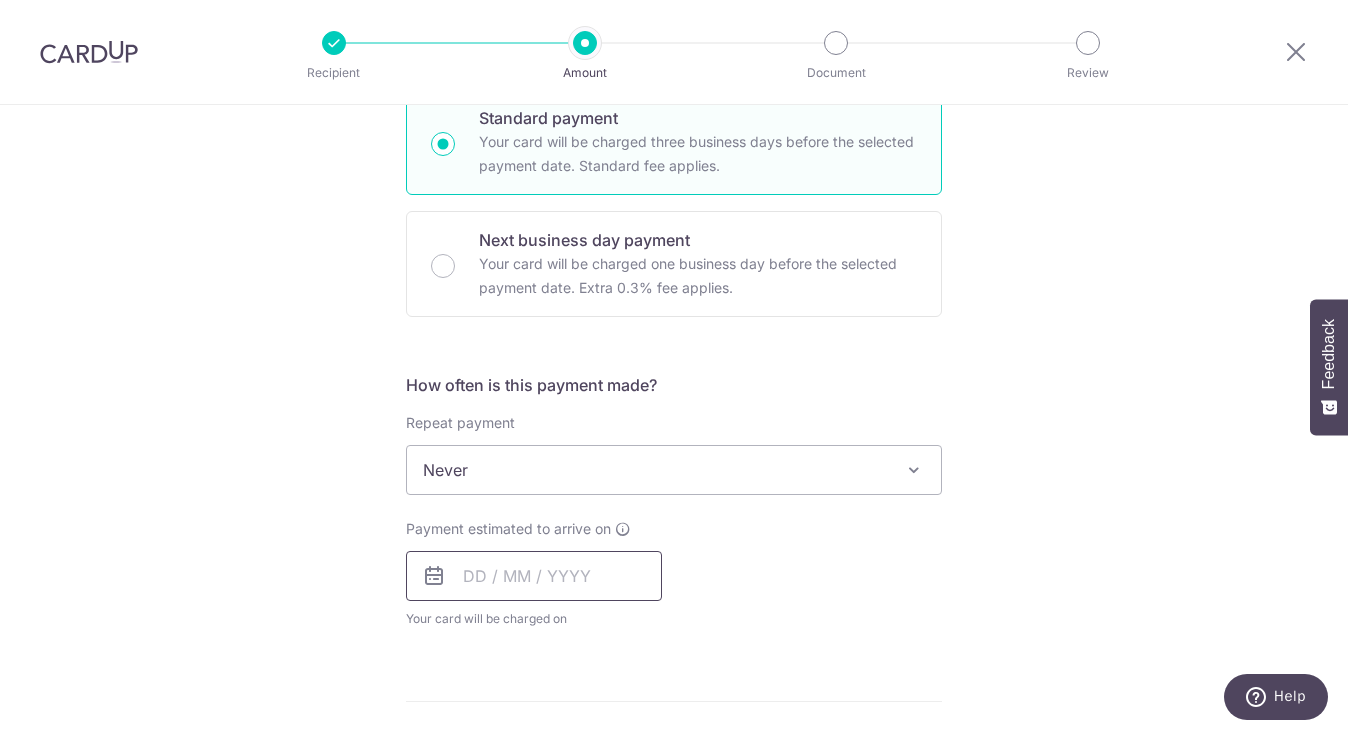 click at bounding box center [534, 576] 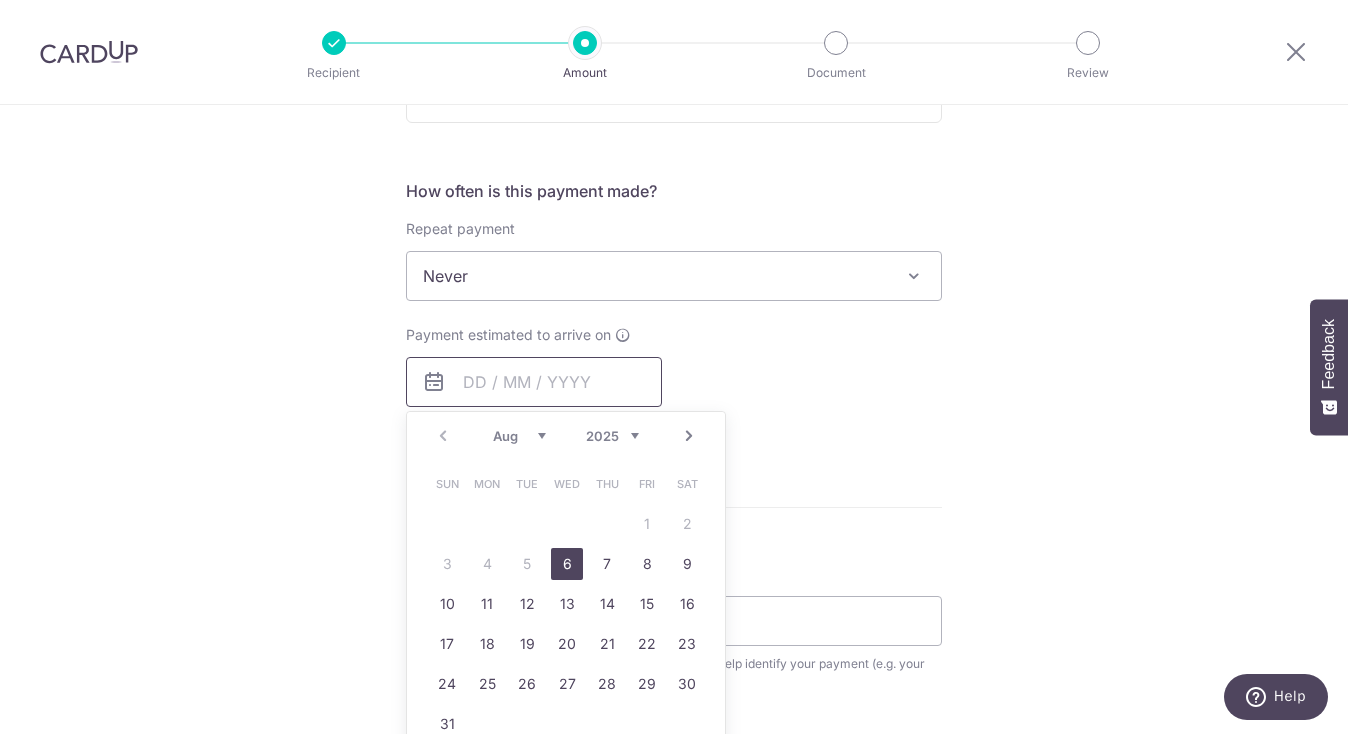 scroll, scrollTop: 707, scrollLeft: 0, axis: vertical 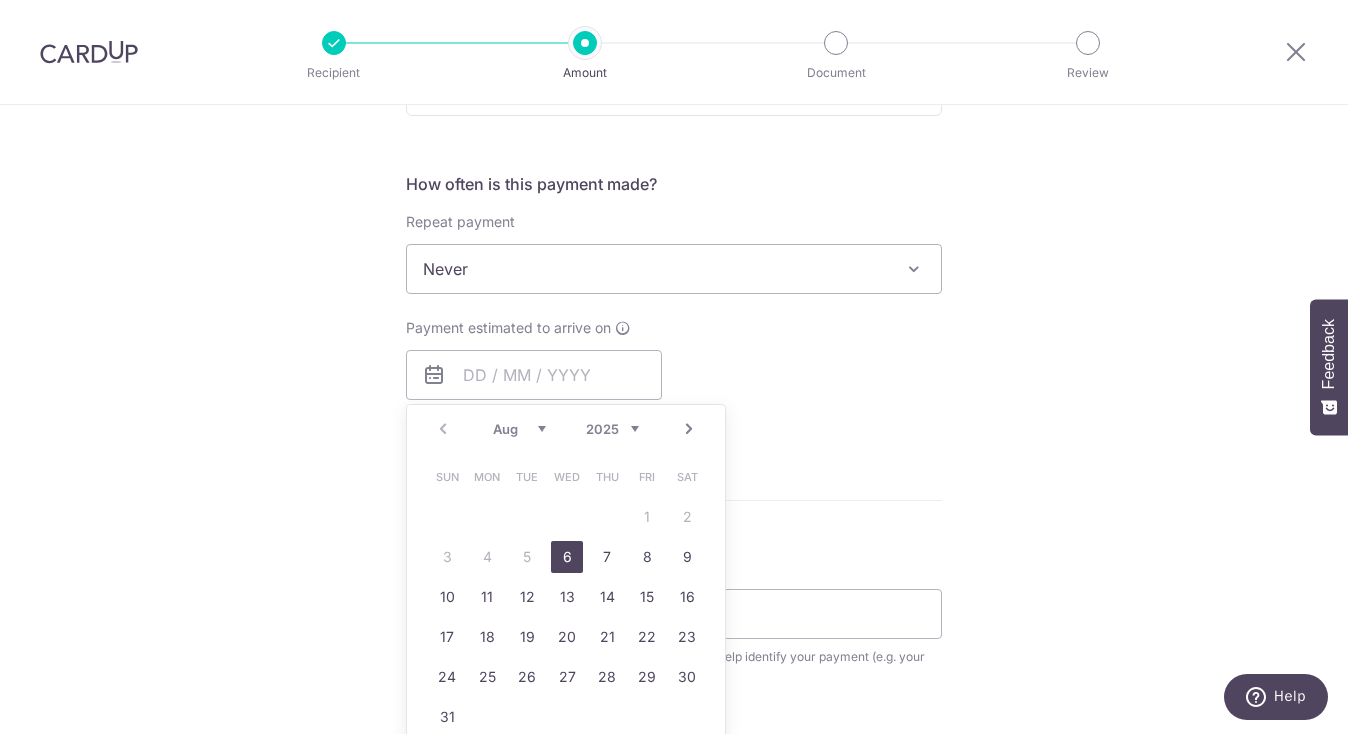 click on "6" at bounding box center [567, 557] 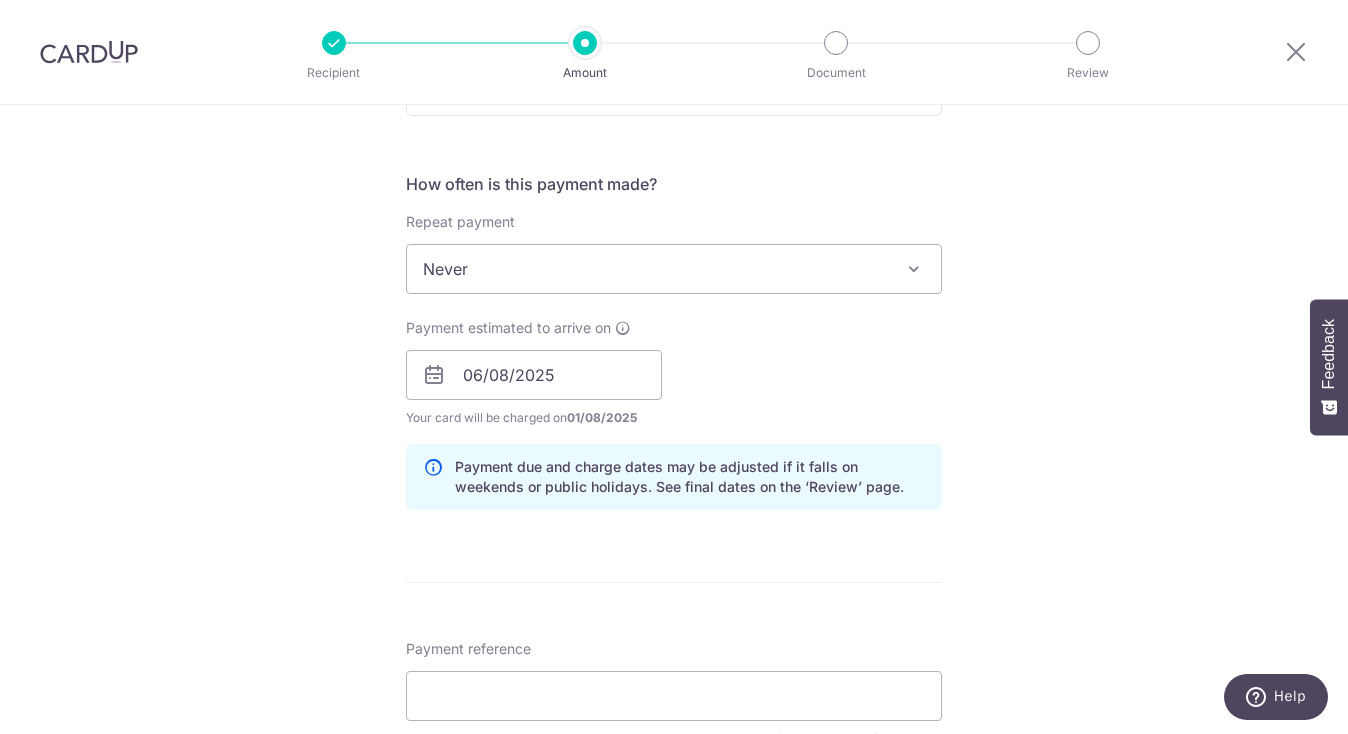 scroll, scrollTop: 827, scrollLeft: 0, axis: vertical 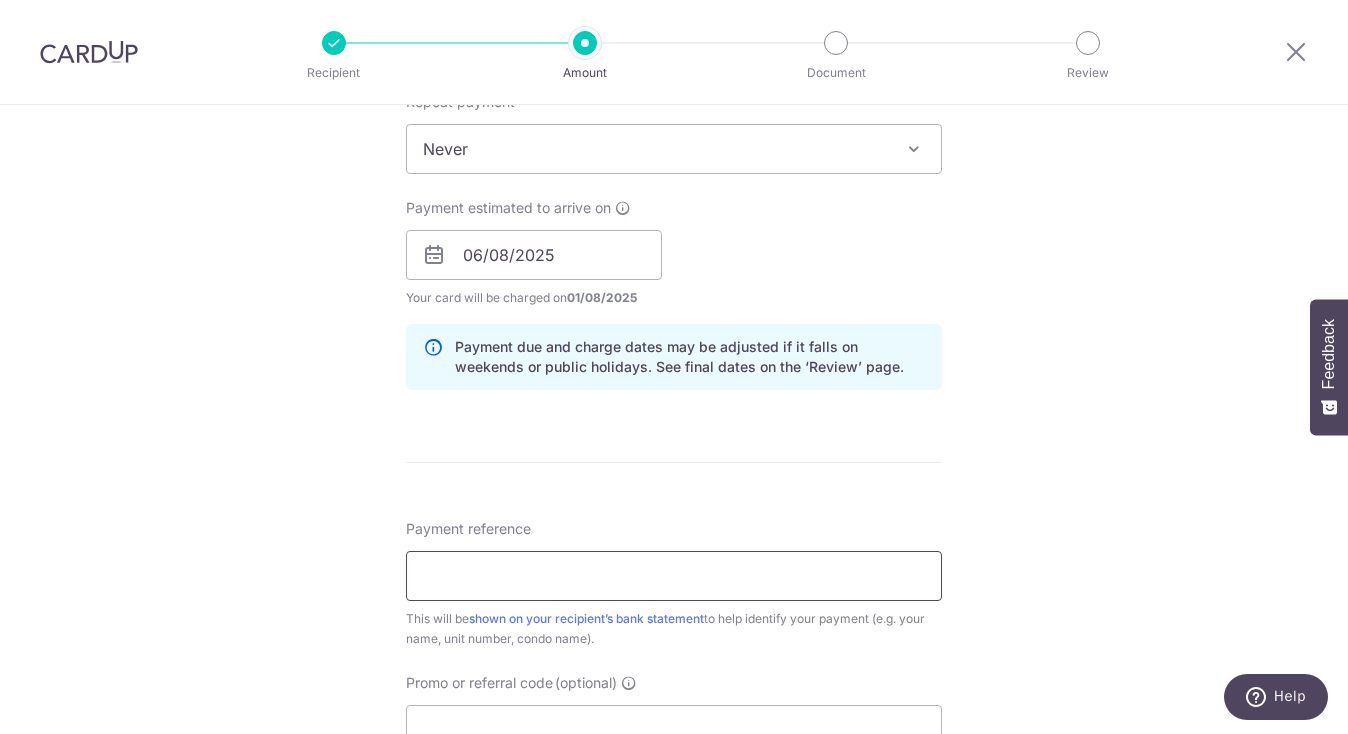 click on "Payment reference" at bounding box center (674, 576) 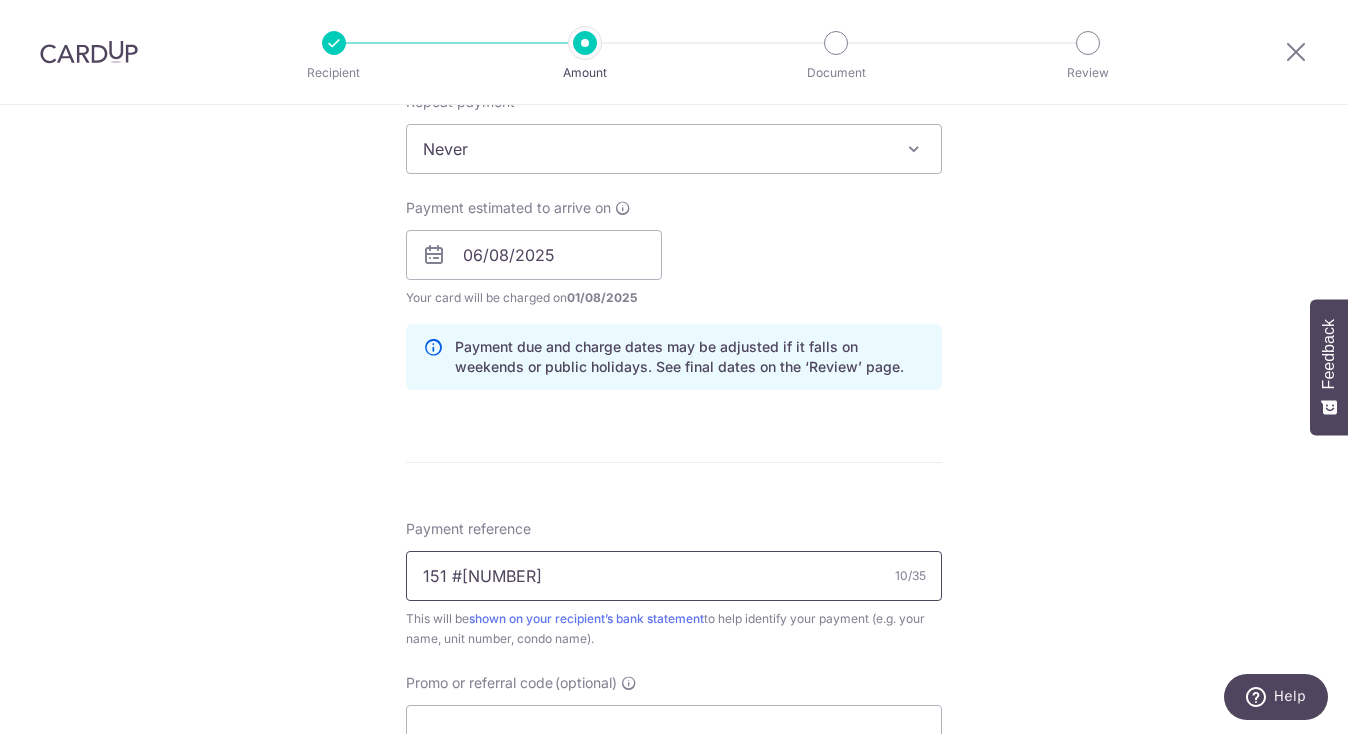 click on "151 #05161" at bounding box center (674, 576) 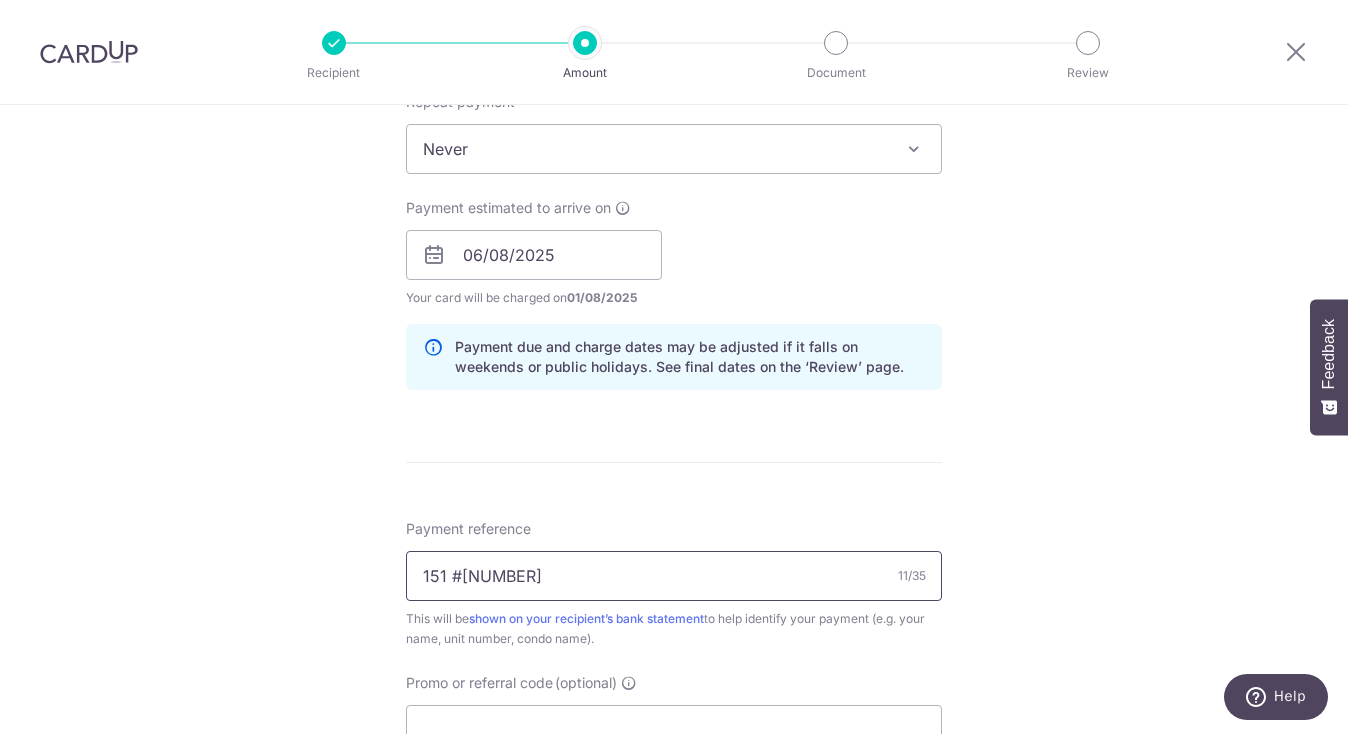 type on "151 #05-161" 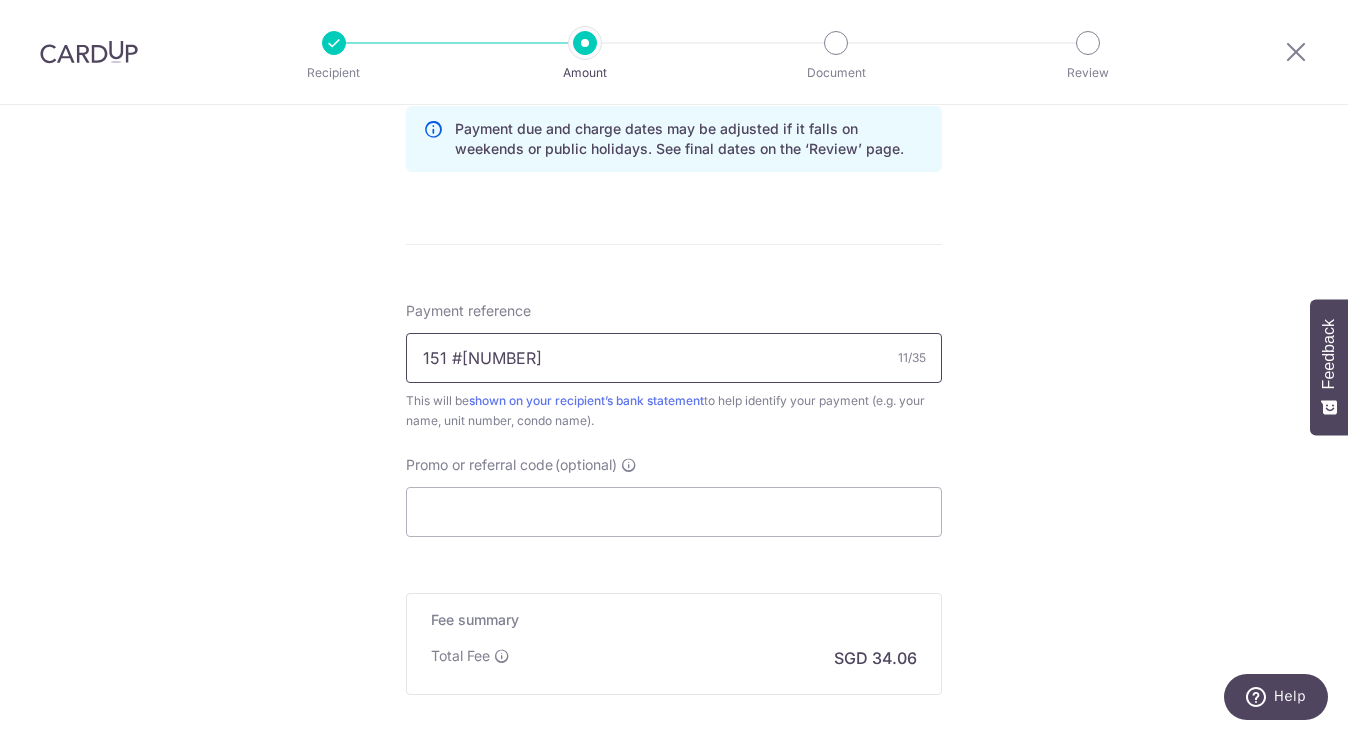 scroll, scrollTop: 1053, scrollLeft: 0, axis: vertical 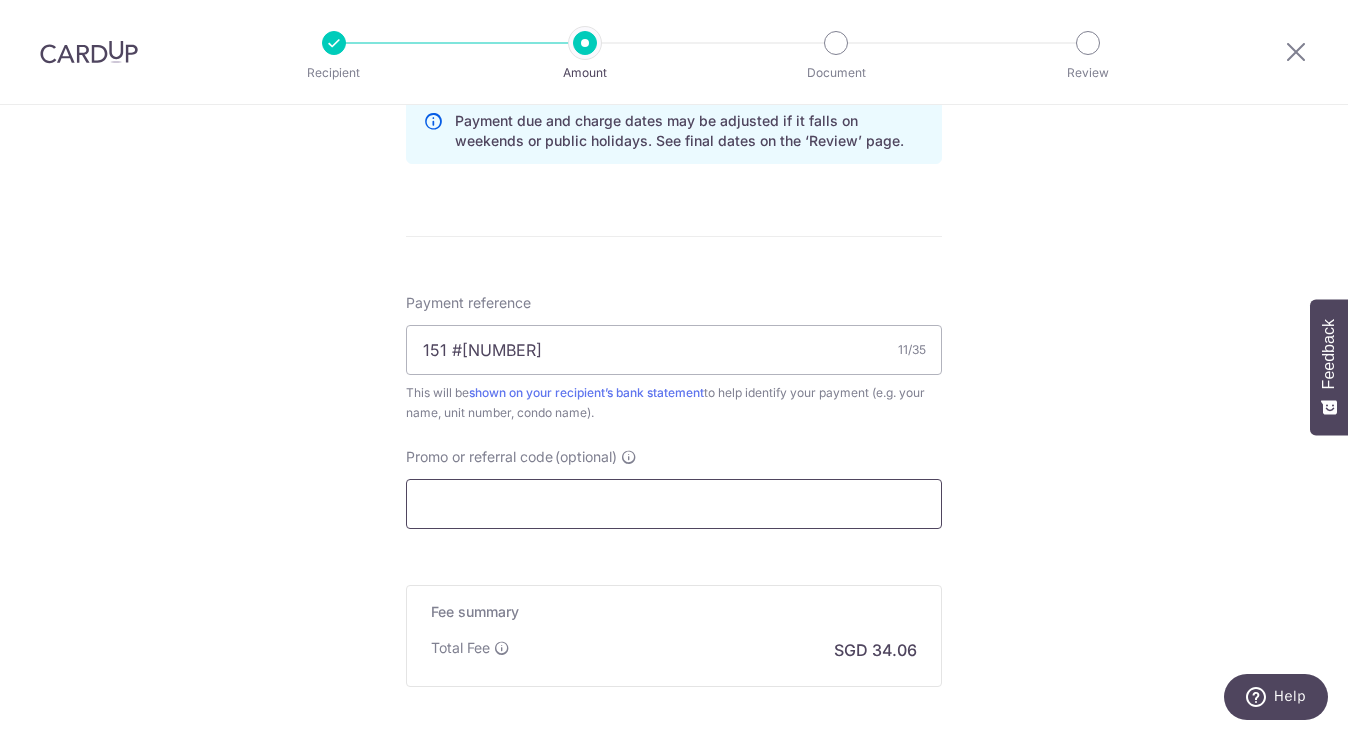click on "Promo or referral code
(optional)" at bounding box center [674, 504] 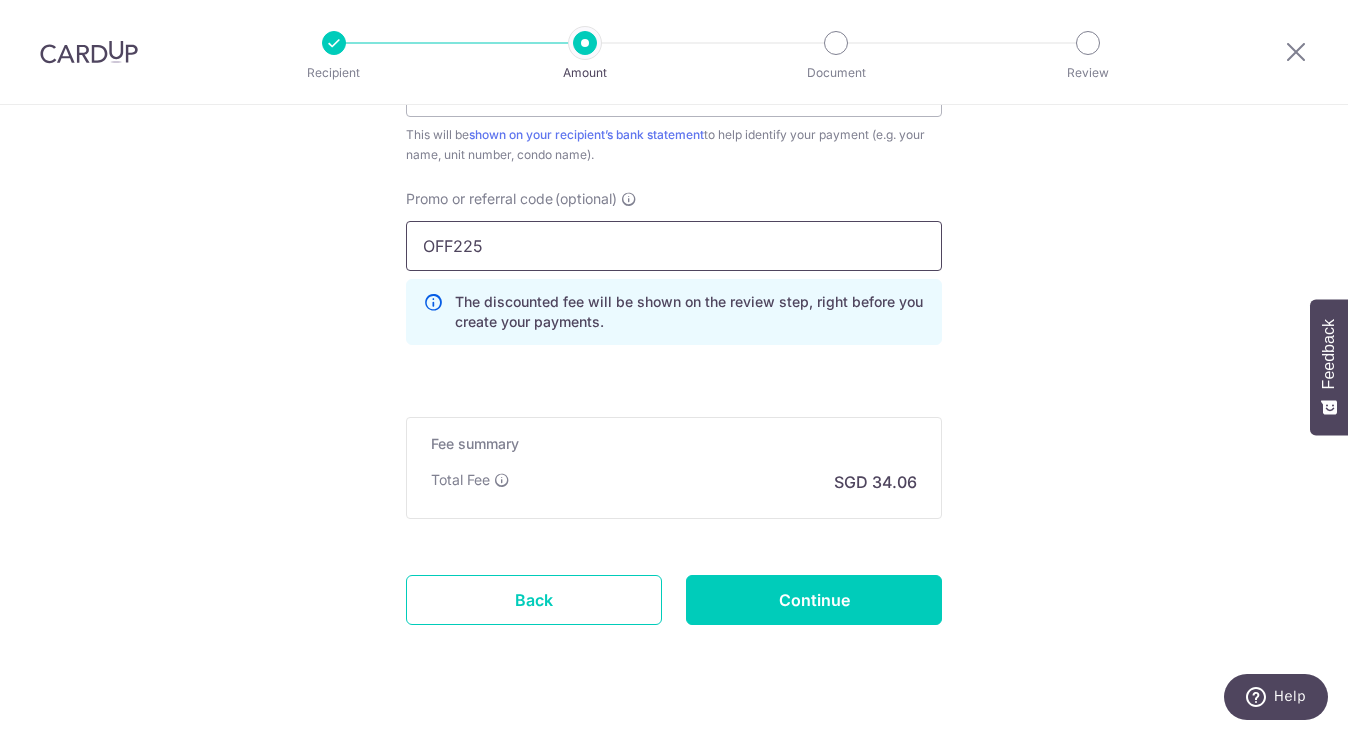 scroll, scrollTop: 1352, scrollLeft: 0, axis: vertical 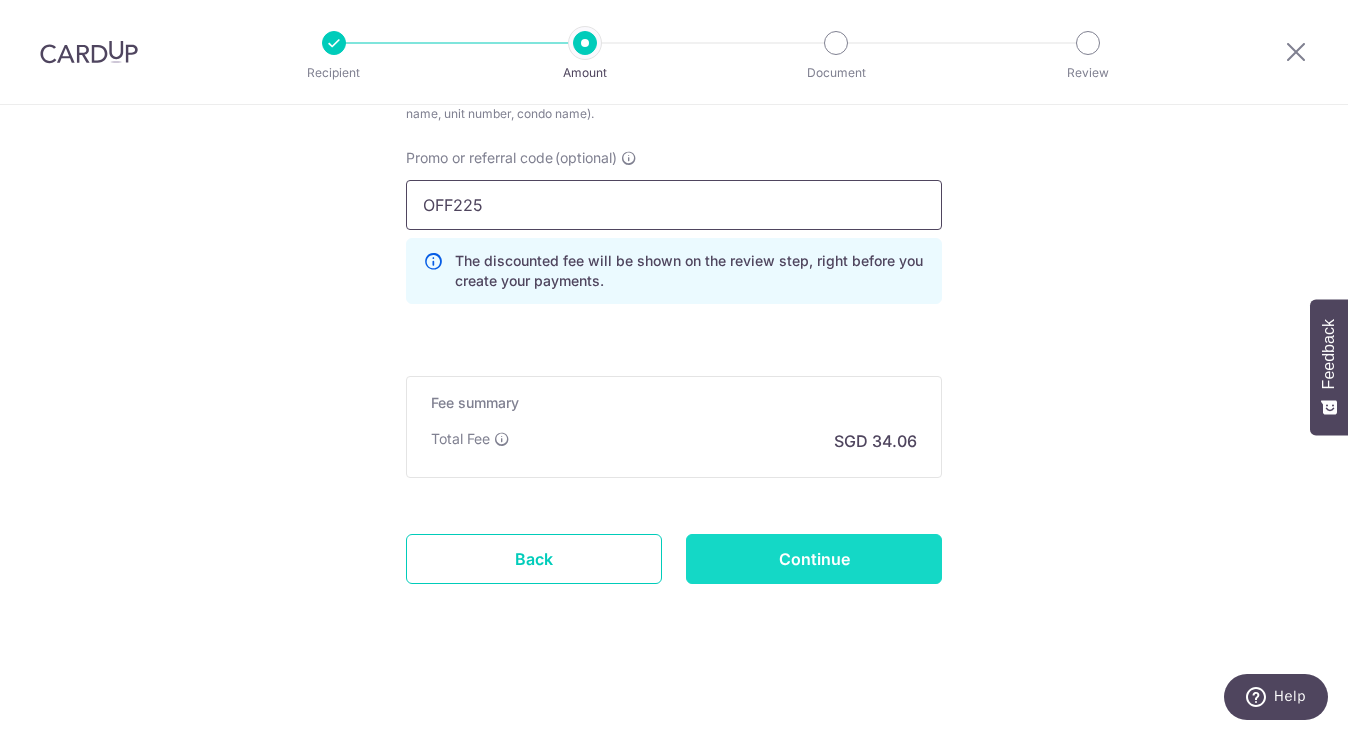 type on "OFF225" 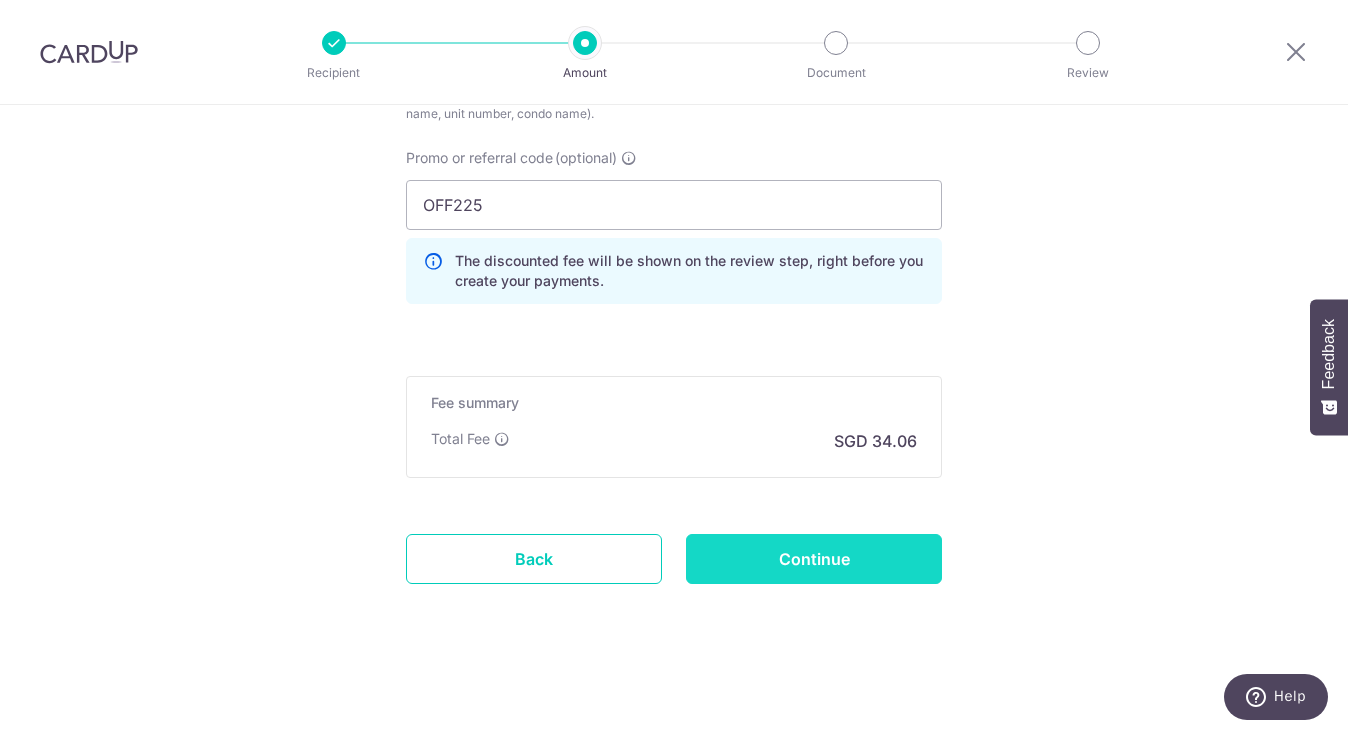 click on "Continue" at bounding box center (814, 559) 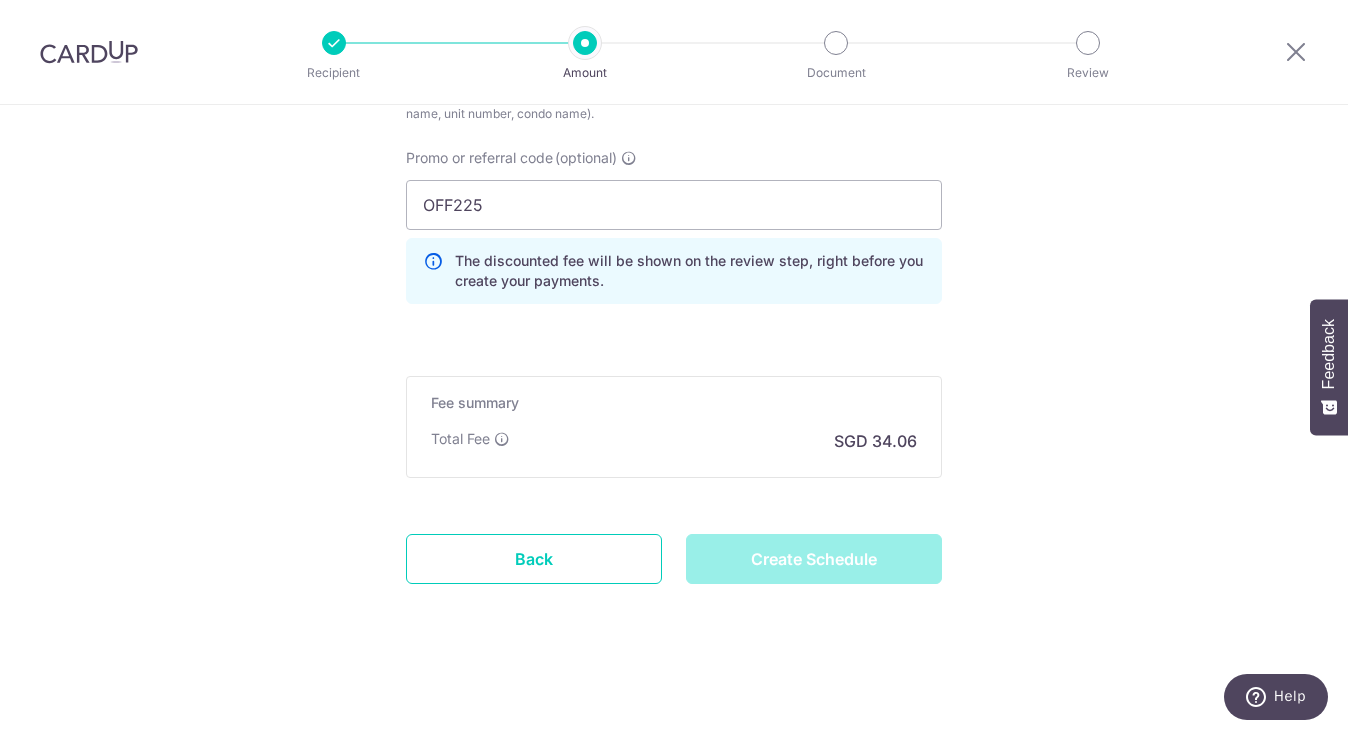 type on "Create Schedule" 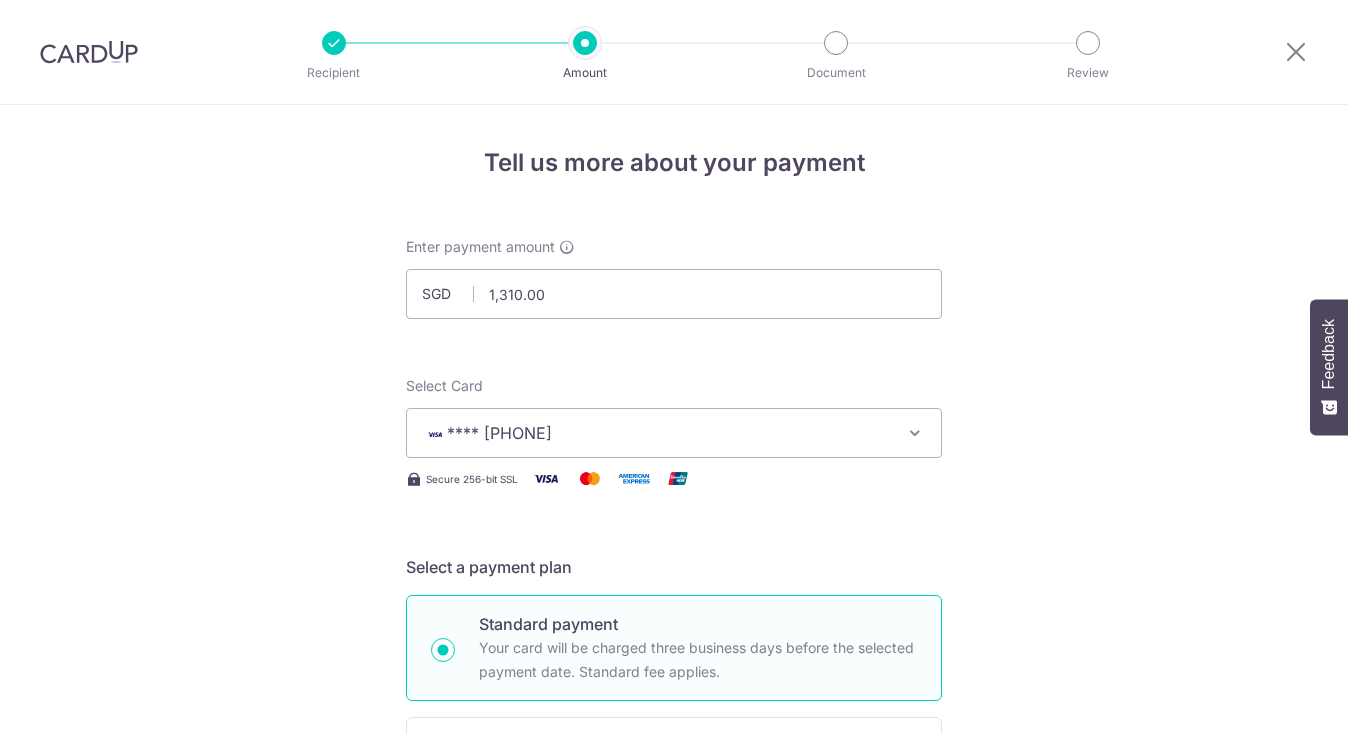scroll, scrollTop: 0, scrollLeft: 0, axis: both 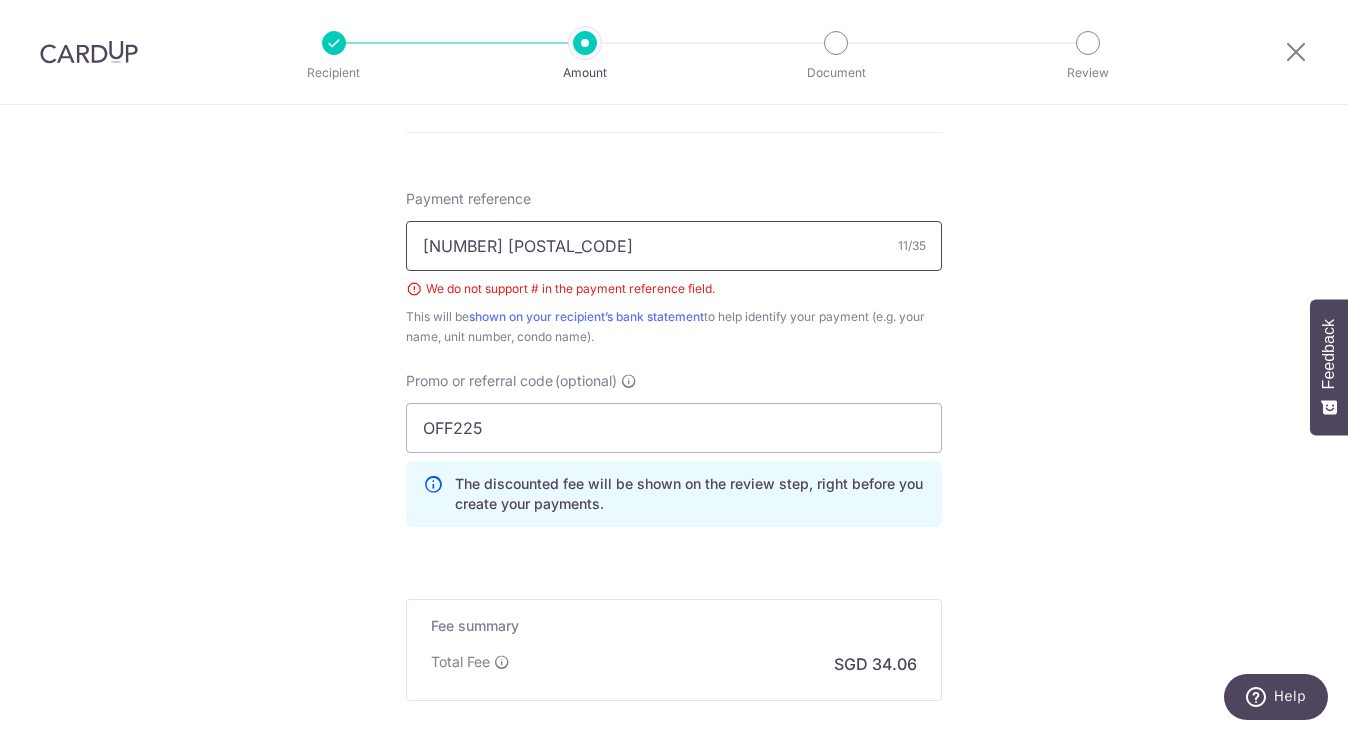 click on "151 #05-161" at bounding box center (674, 246) 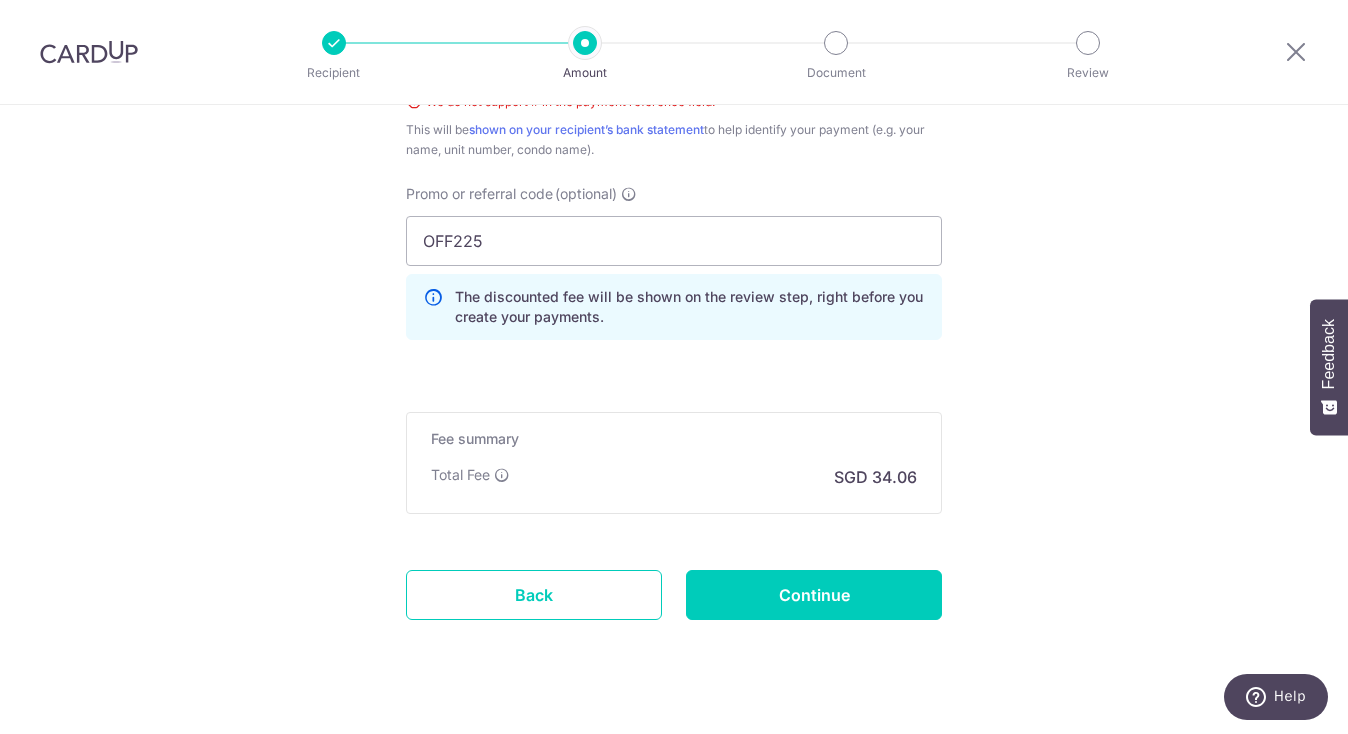 scroll, scrollTop: 1370, scrollLeft: 0, axis: vertical 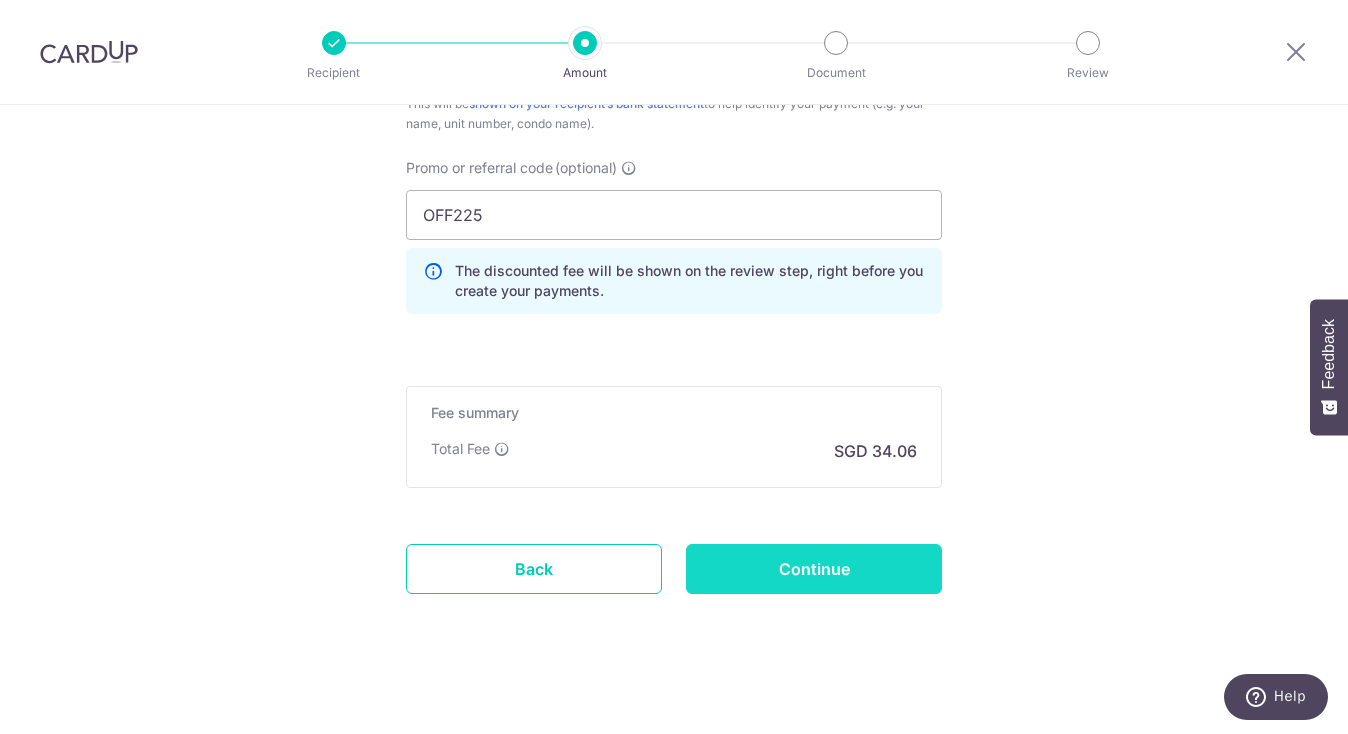 type on "151 05-161" 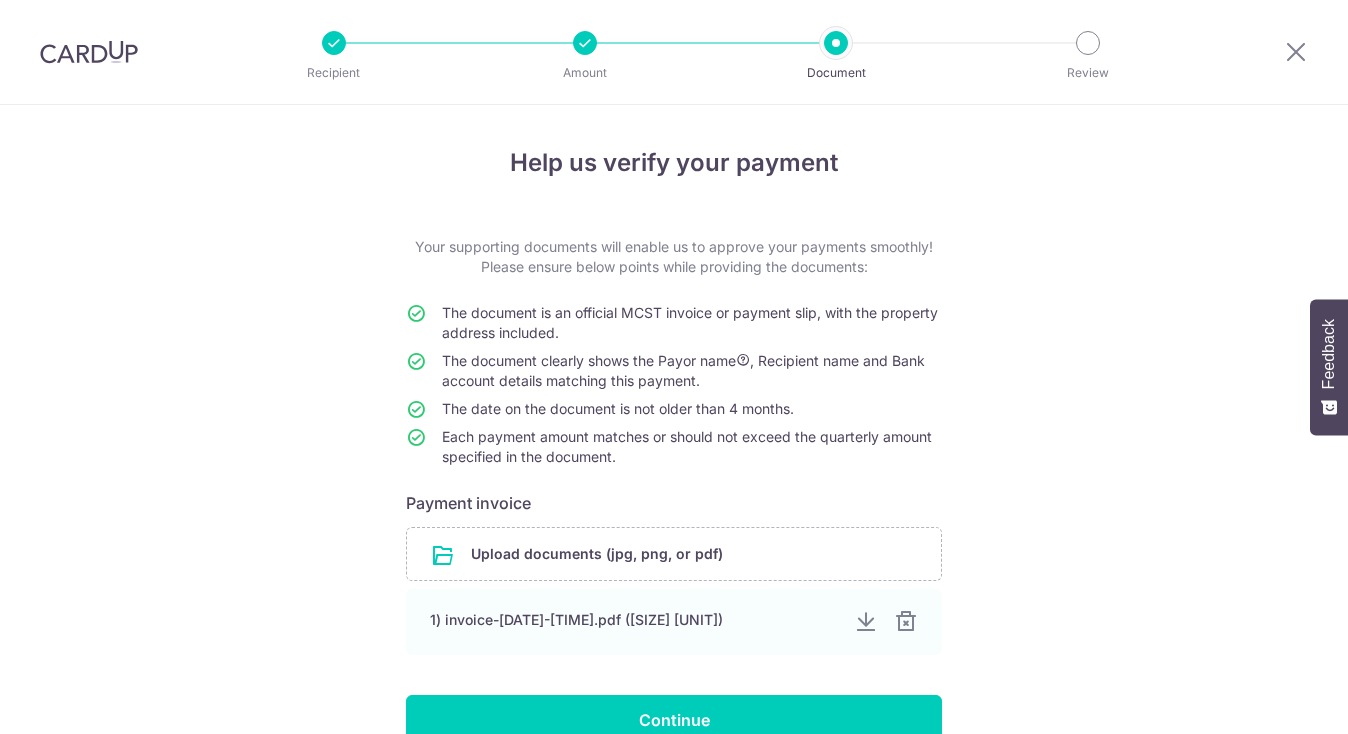 scroll, scrollTop: 0, scrollLeft: 0, axis: both 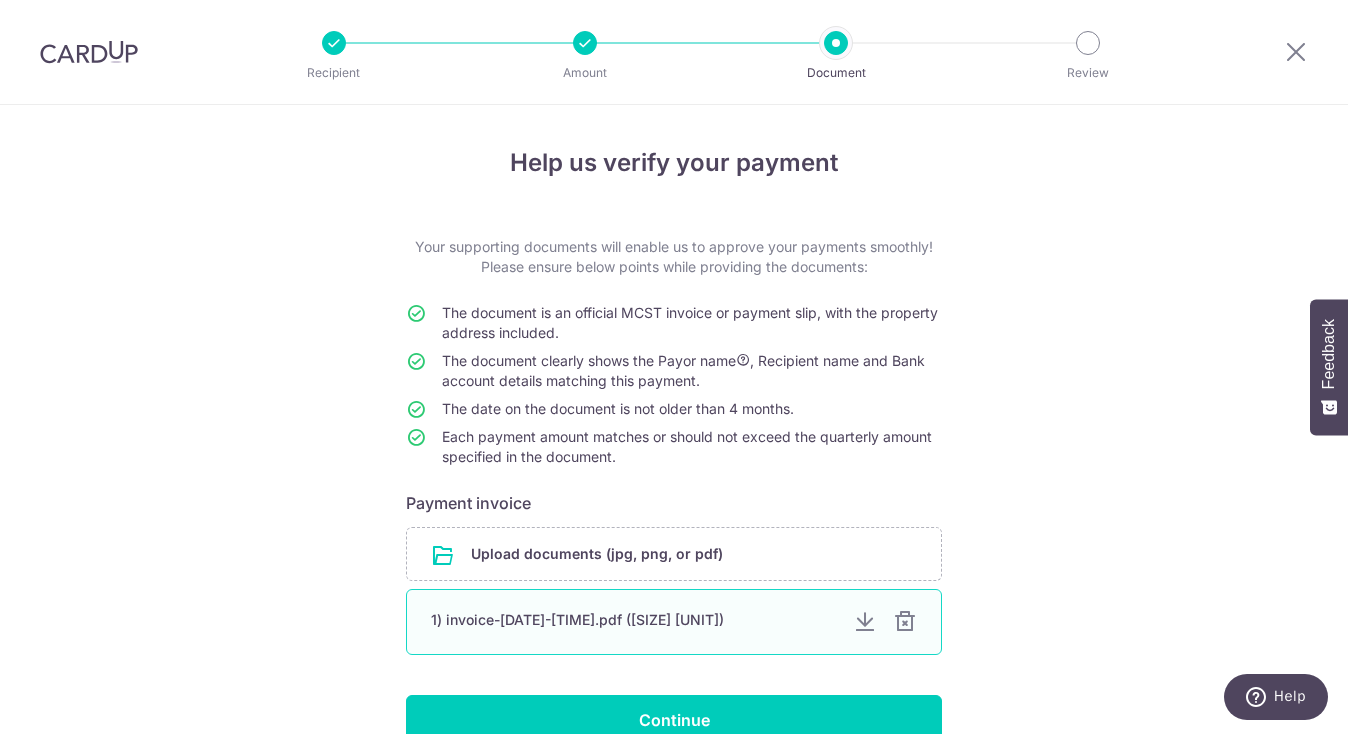 click at bounding box center [905, 622] 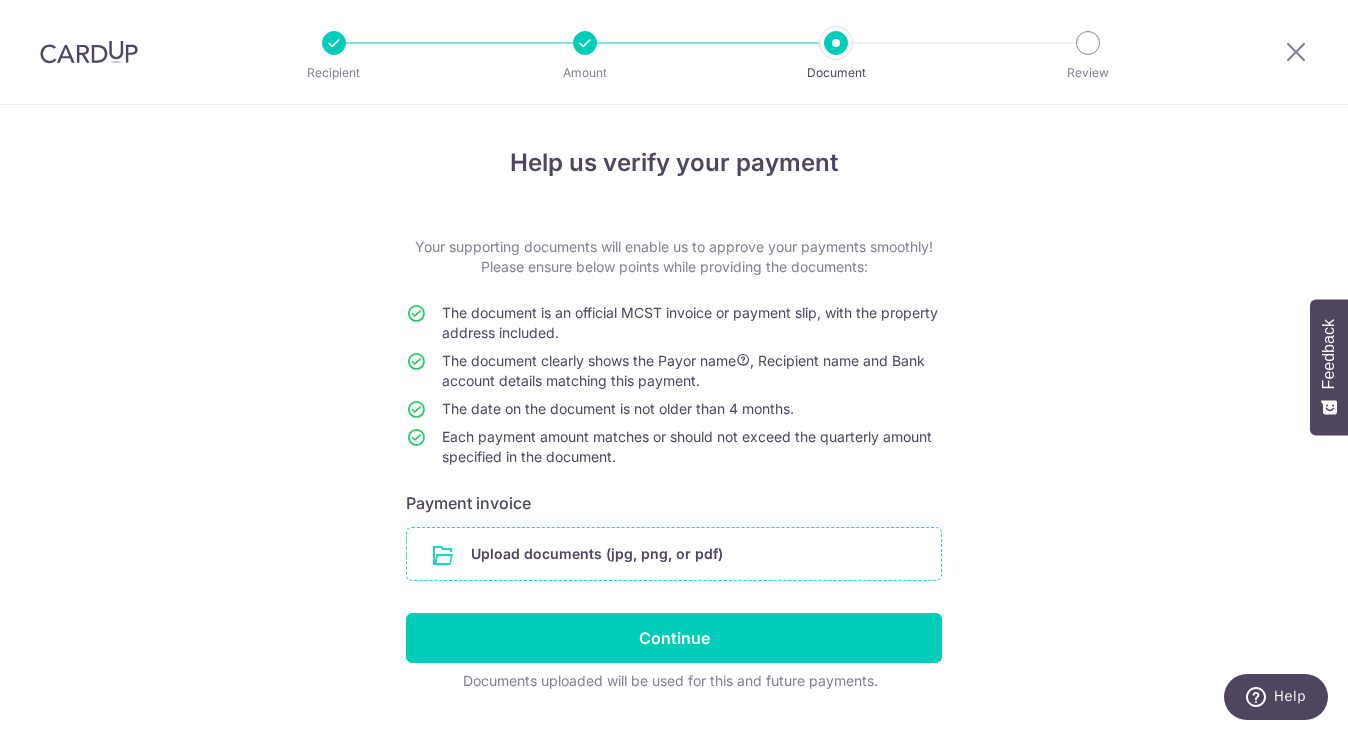 click at bounding box center [674, 554] 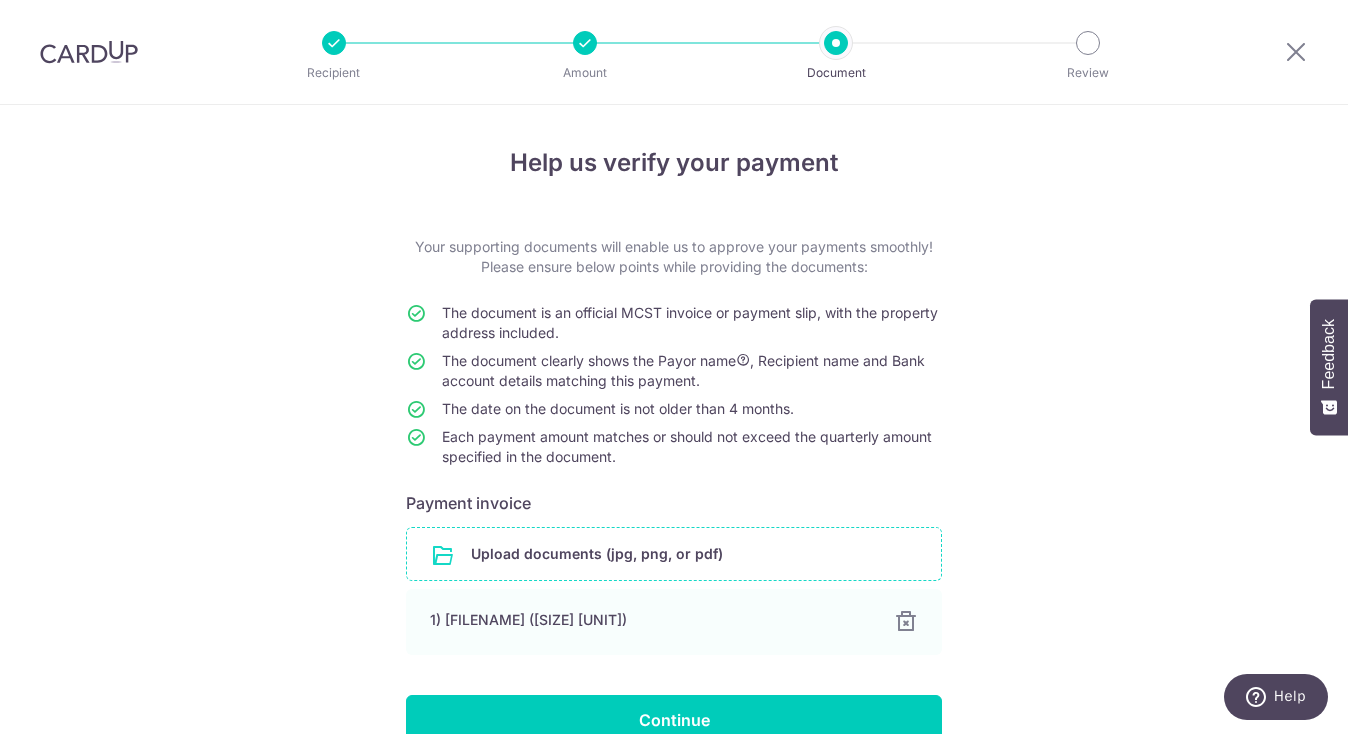 scroll, scrollTop: 143, scrollLeft: 0, axis: vertical 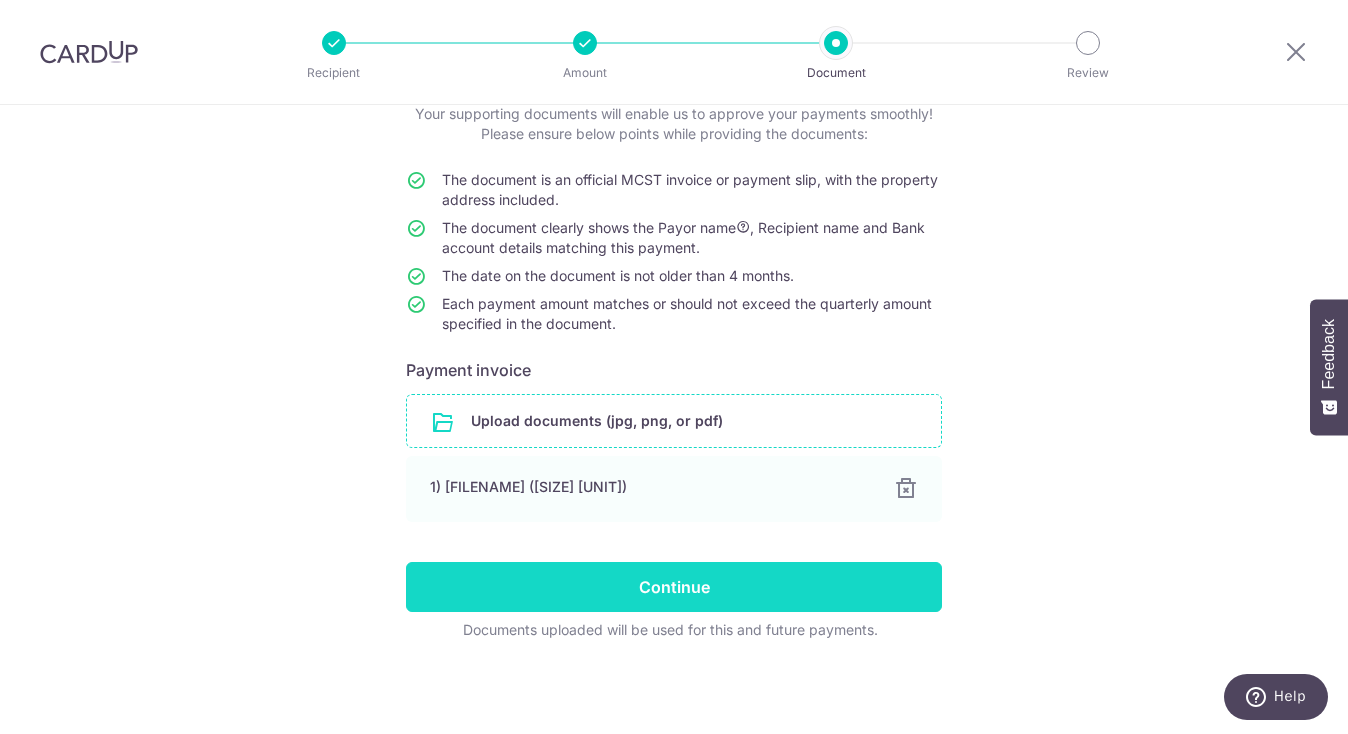 click on "Continue" at bounding box center (674, 587) 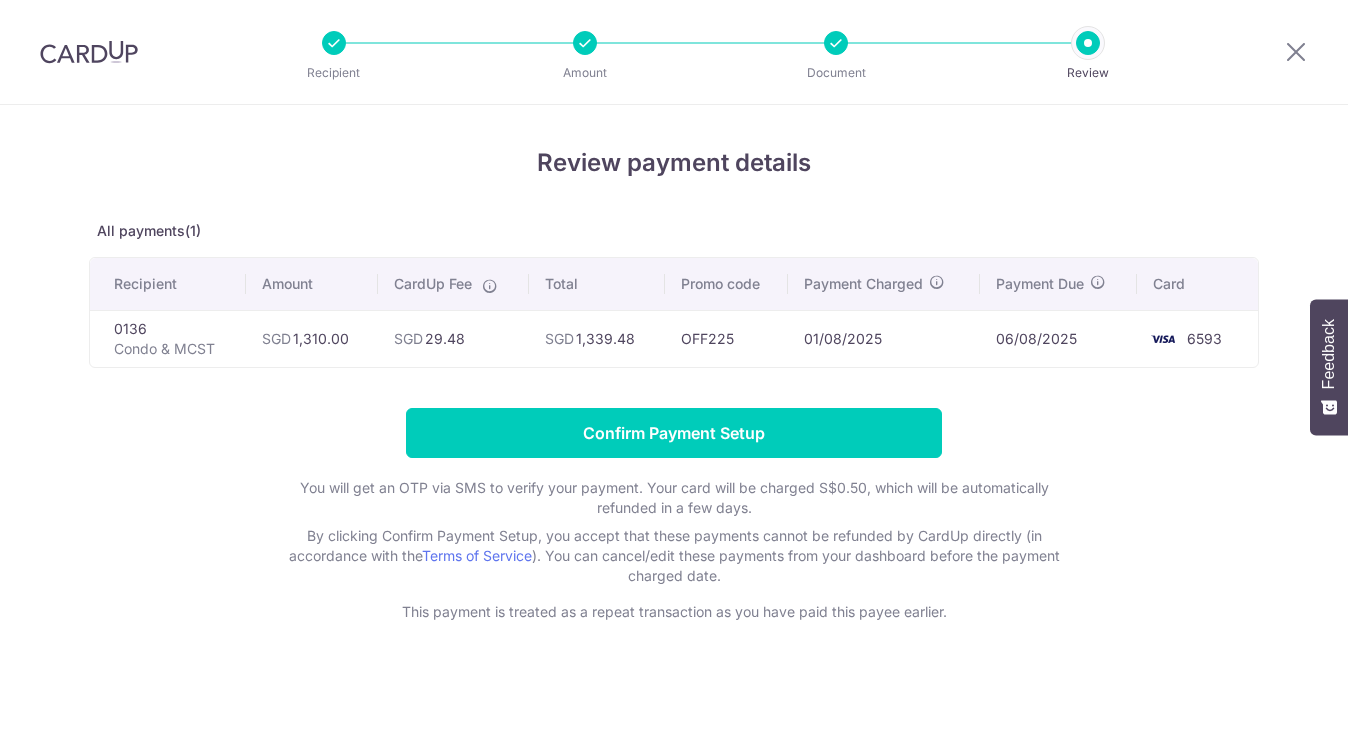 scroll, scrollTop: 0, scrollLeft: 0, axis: both 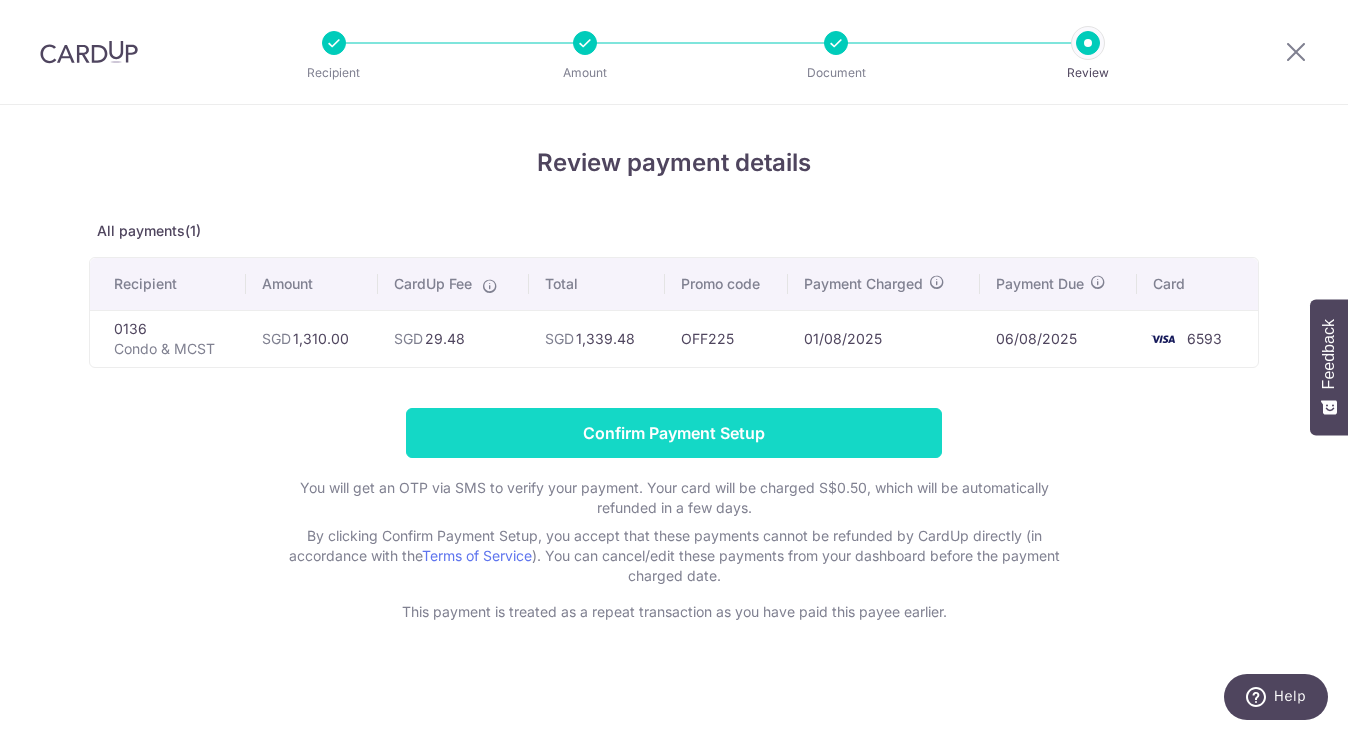click on "Confirm Payment Setup" at bounding box center [674, 433] 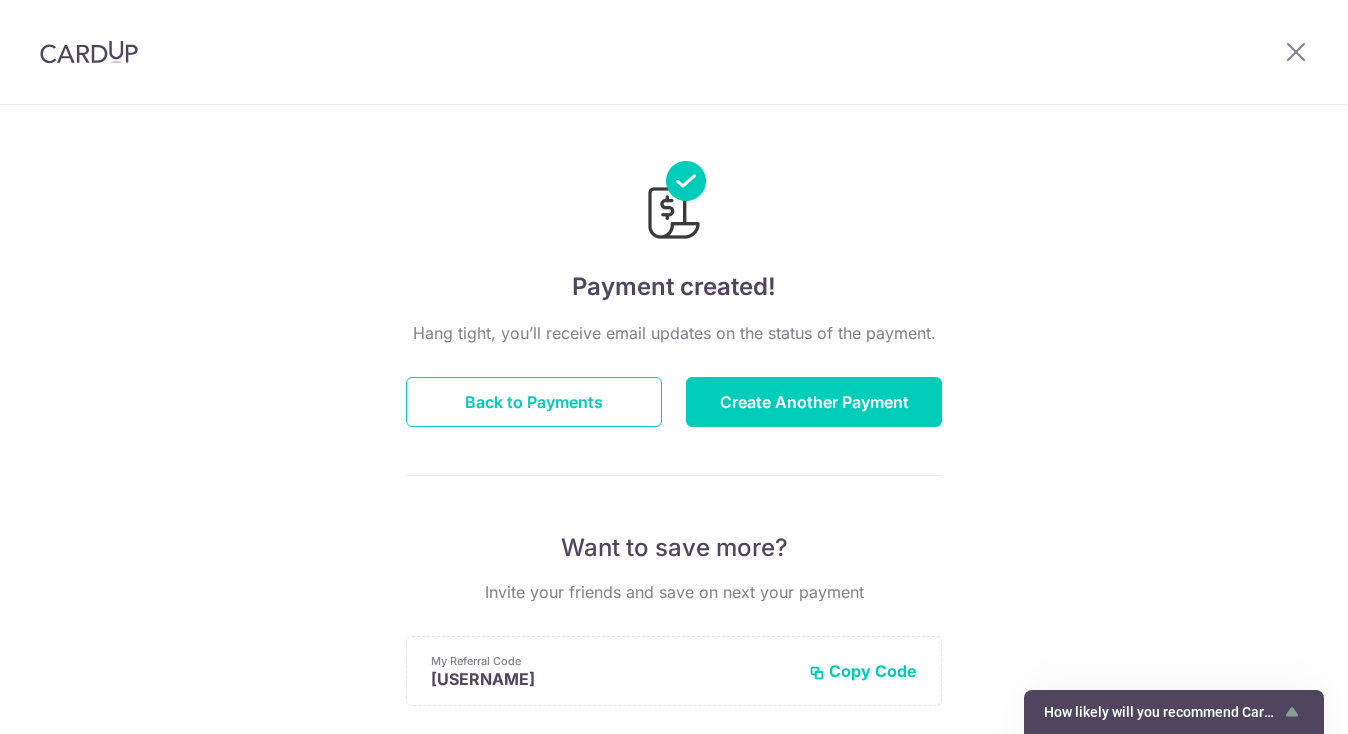 scroll, scrollTop: 0, scrollLeft: 0, axis: both 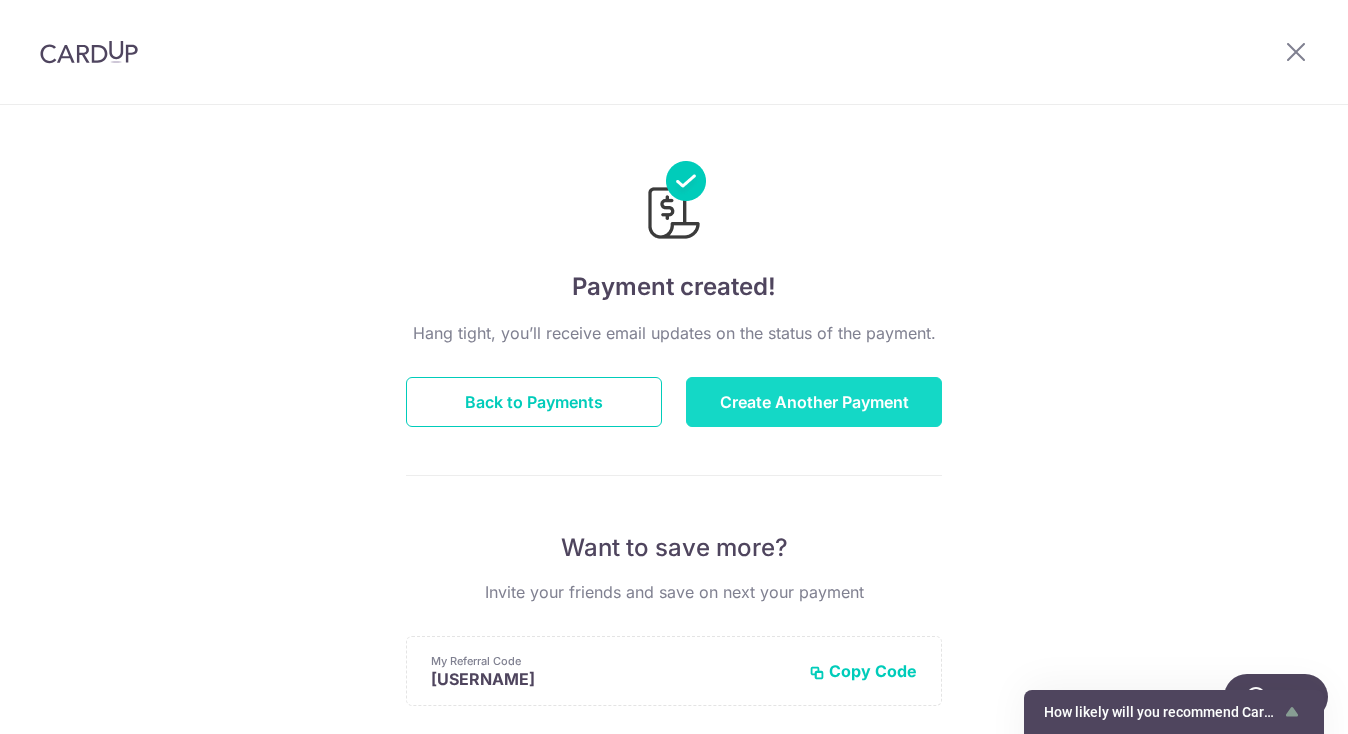 click on "Create Another Payment" at bounding box center [814, 402] 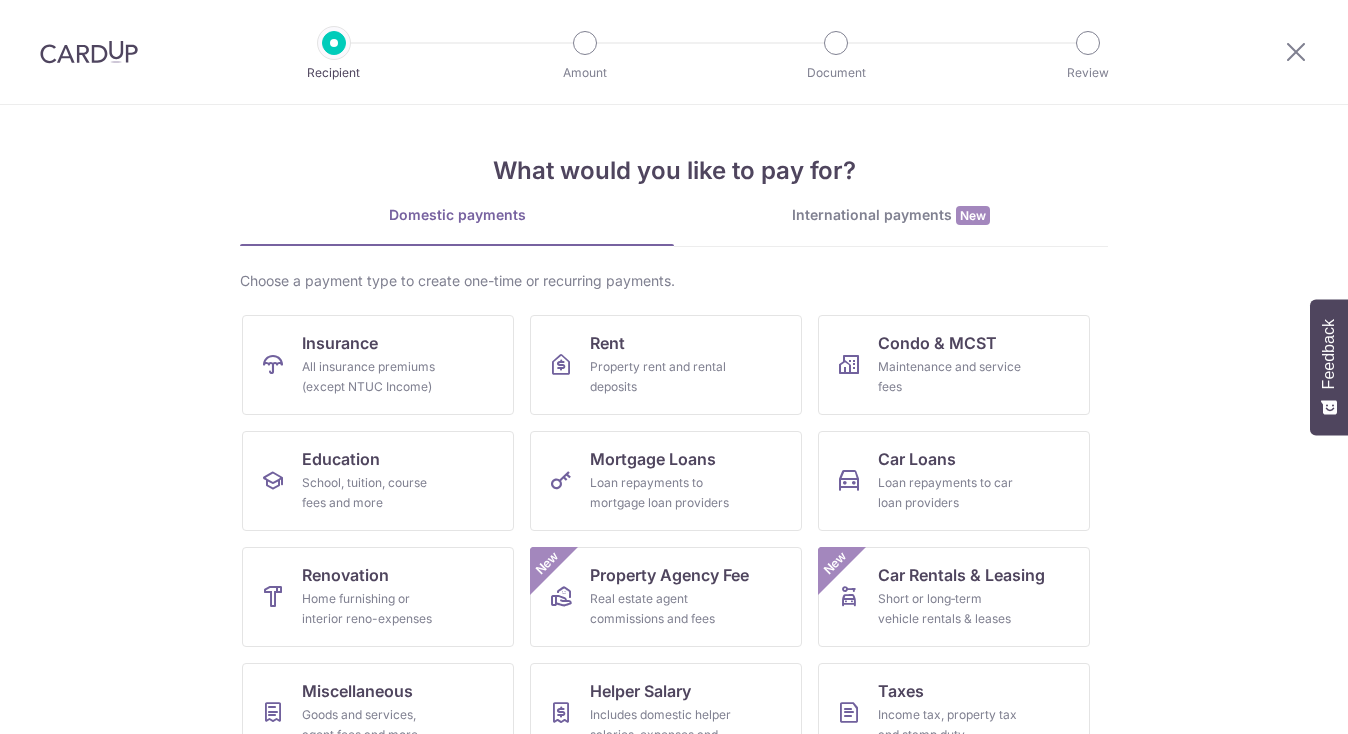 scroll, scrollTop: 0, scrollLeft: 0, axis: both 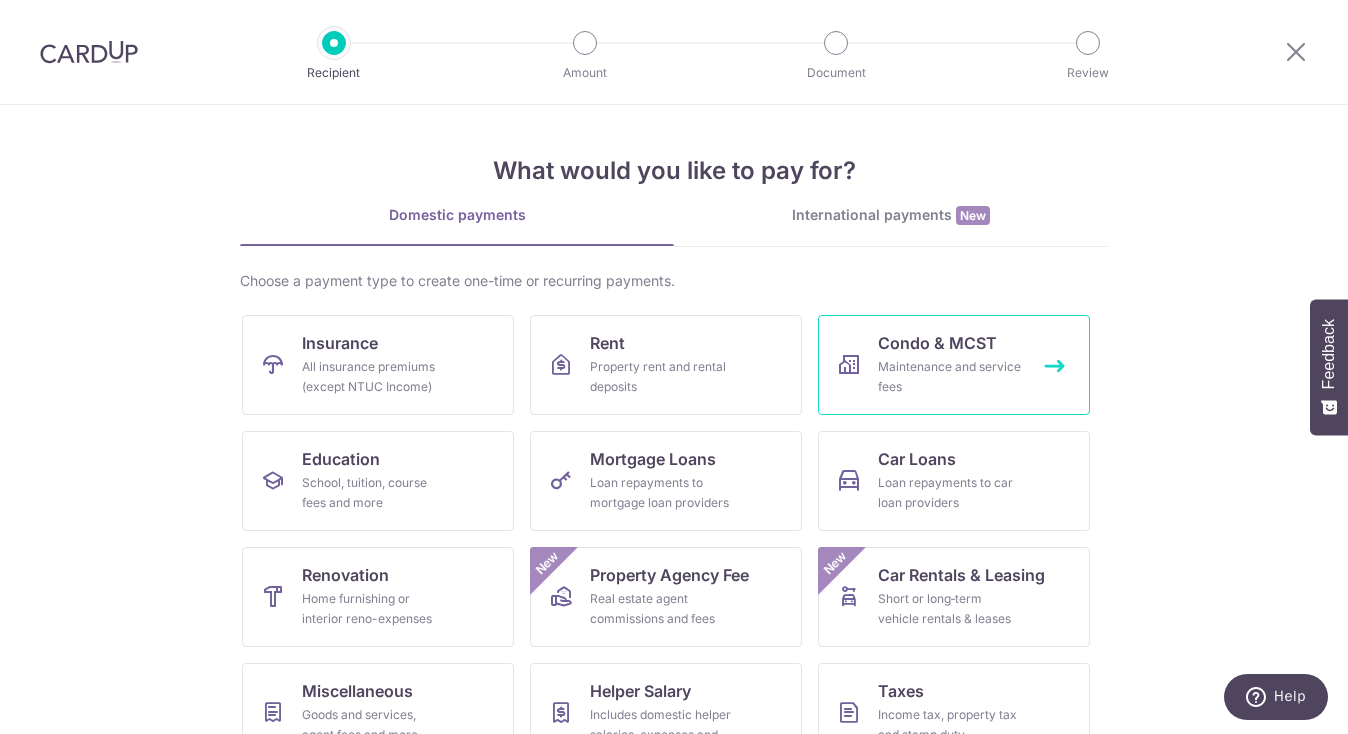click on "Condo & MCST" at bounding box center [937, 343] 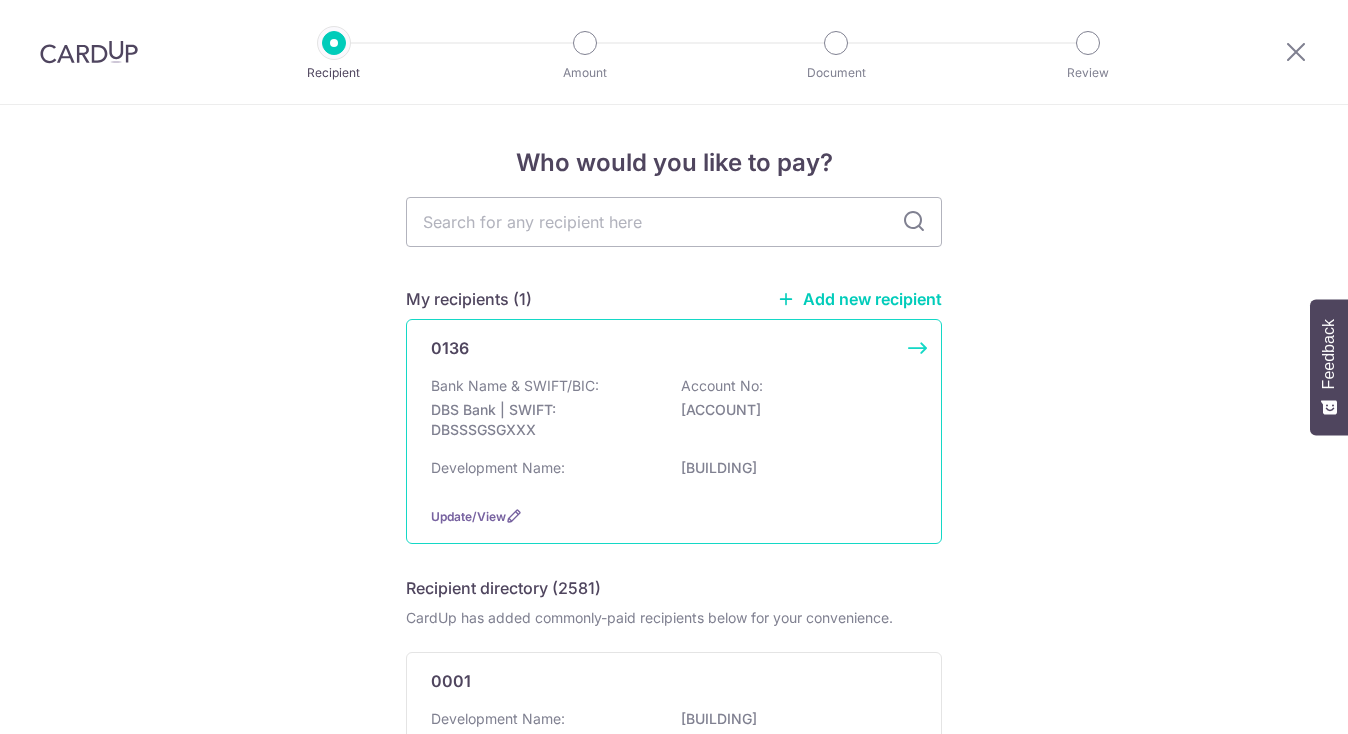 scroll, scrollTop: 0, scrollLeft: 0, axis: both 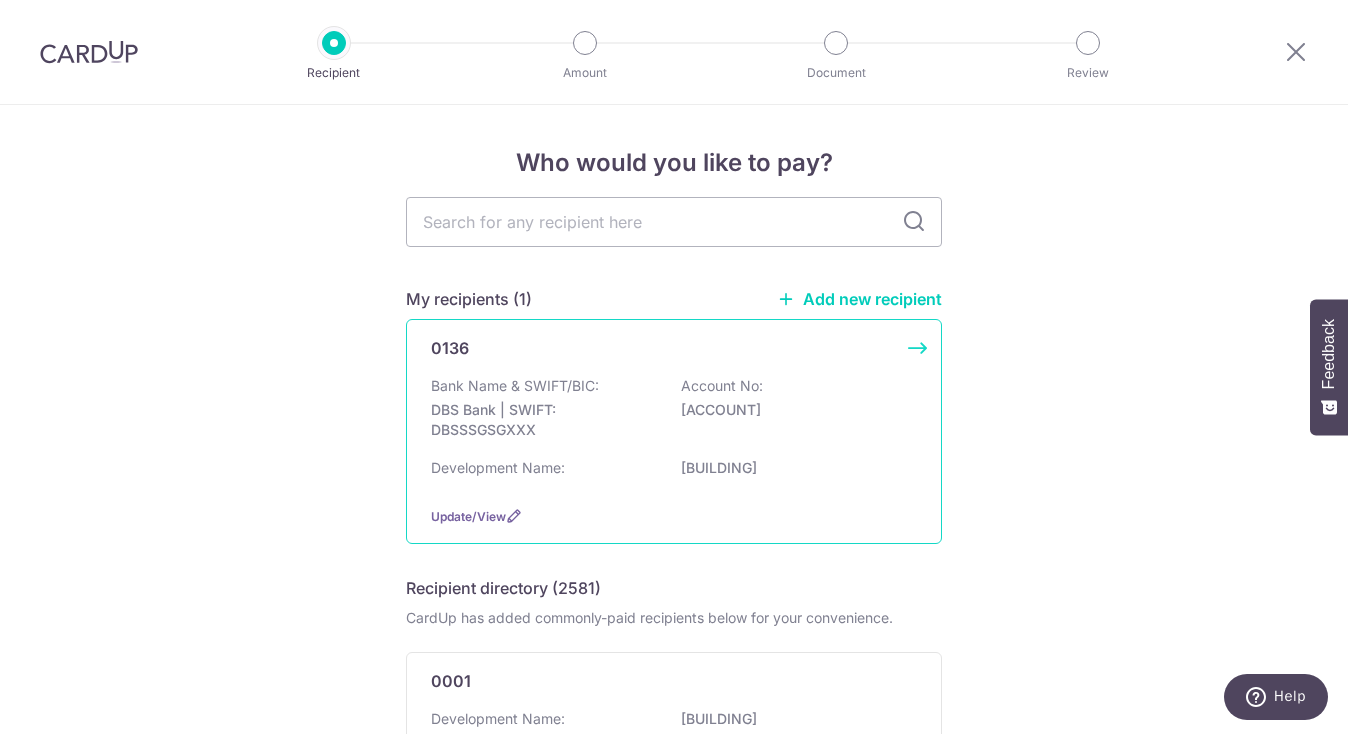click on "Bank Name & SWIFT/BIC:
DBS Bank | SWIFT: DBSSSGSGXXX
Account No:
[ACCOUNT]" at bounding box center [674, 413] 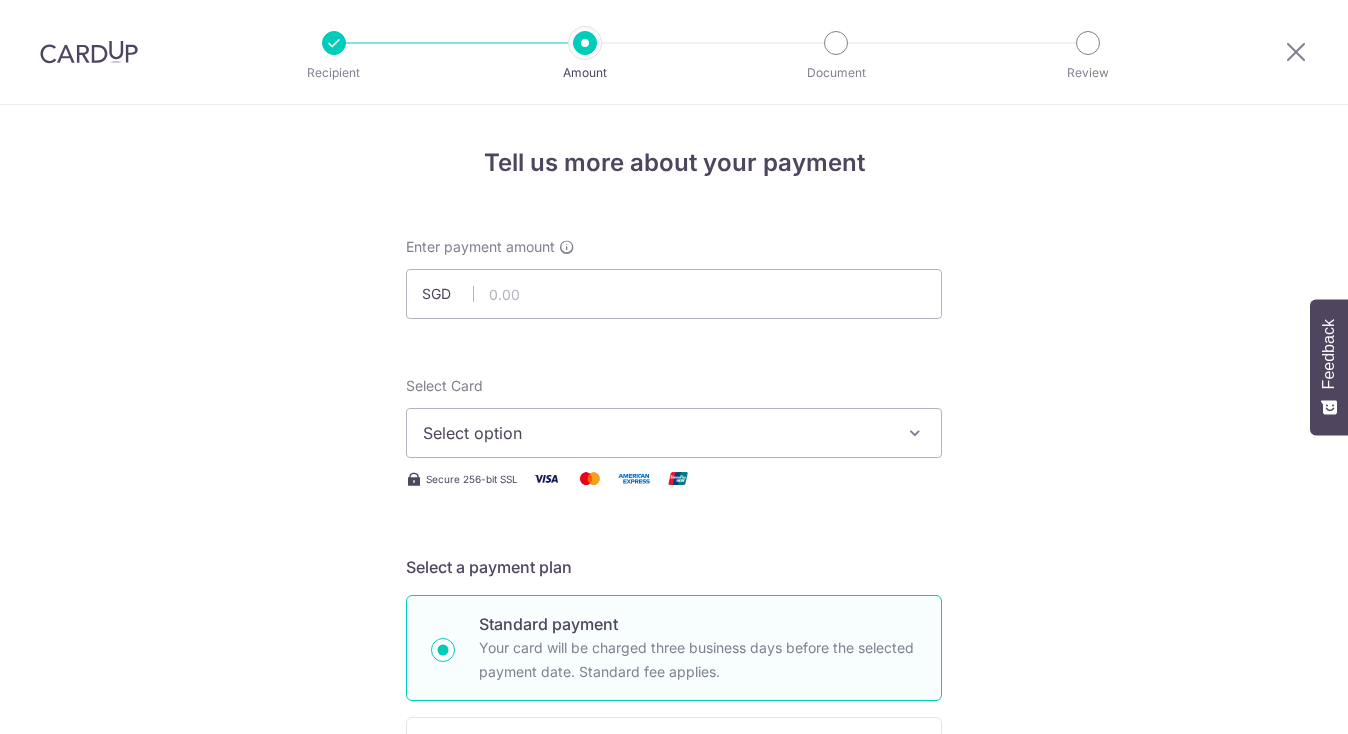 scroll, scrollTop: 0, scrollLeft: 0, axis: both 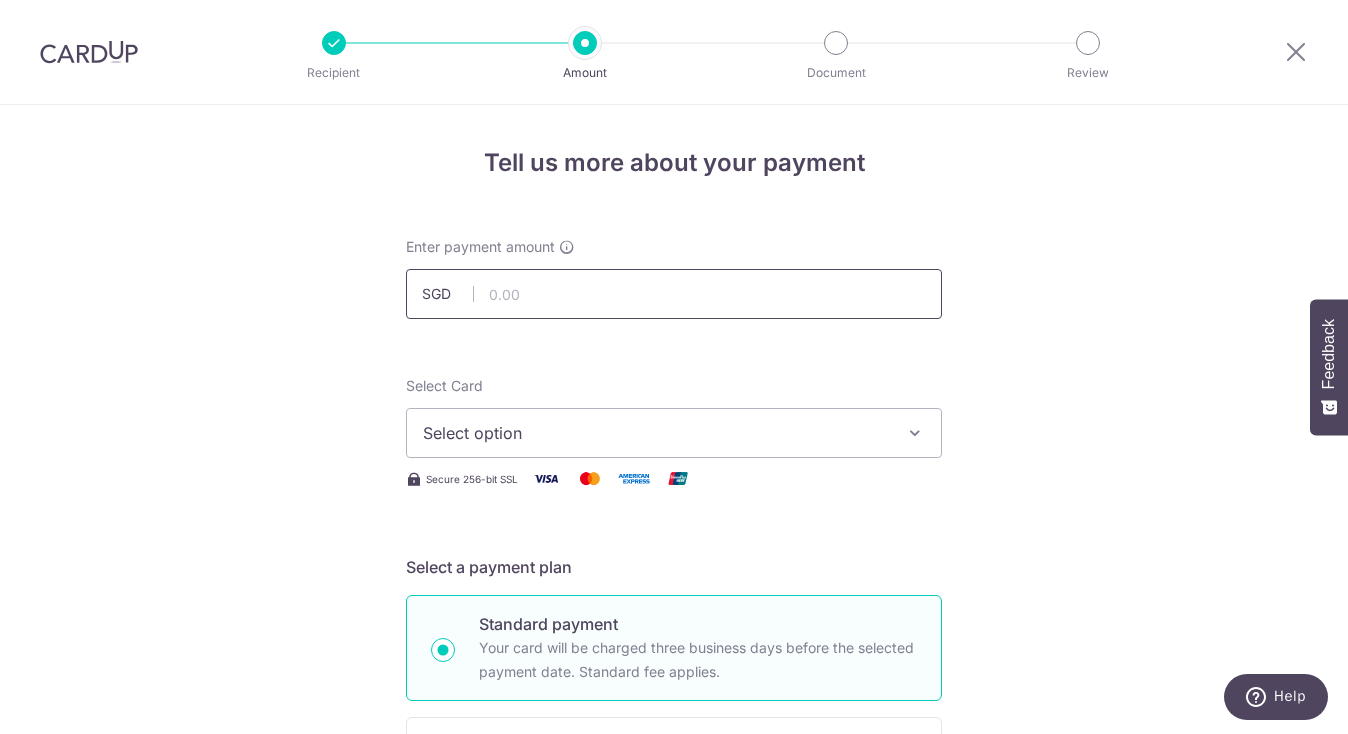 click at bounding box center [674, 294] 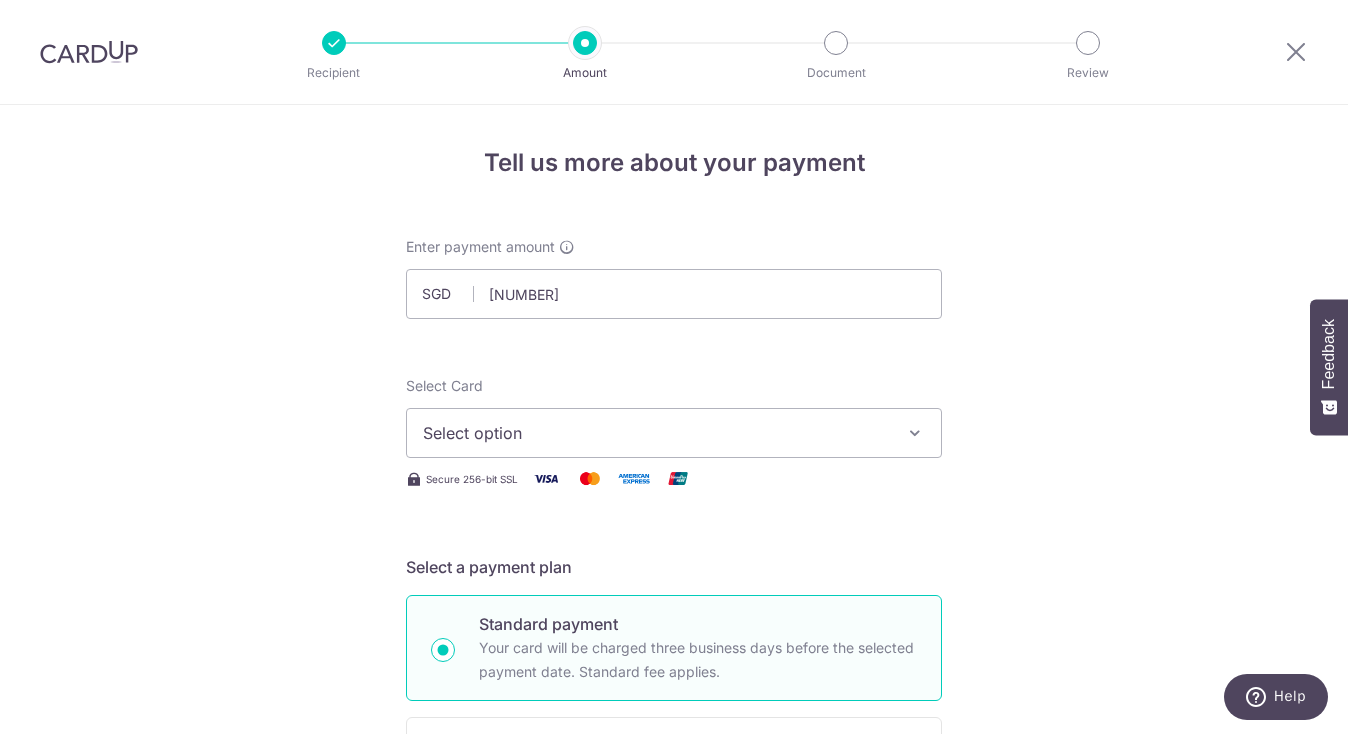 type on "655.00" 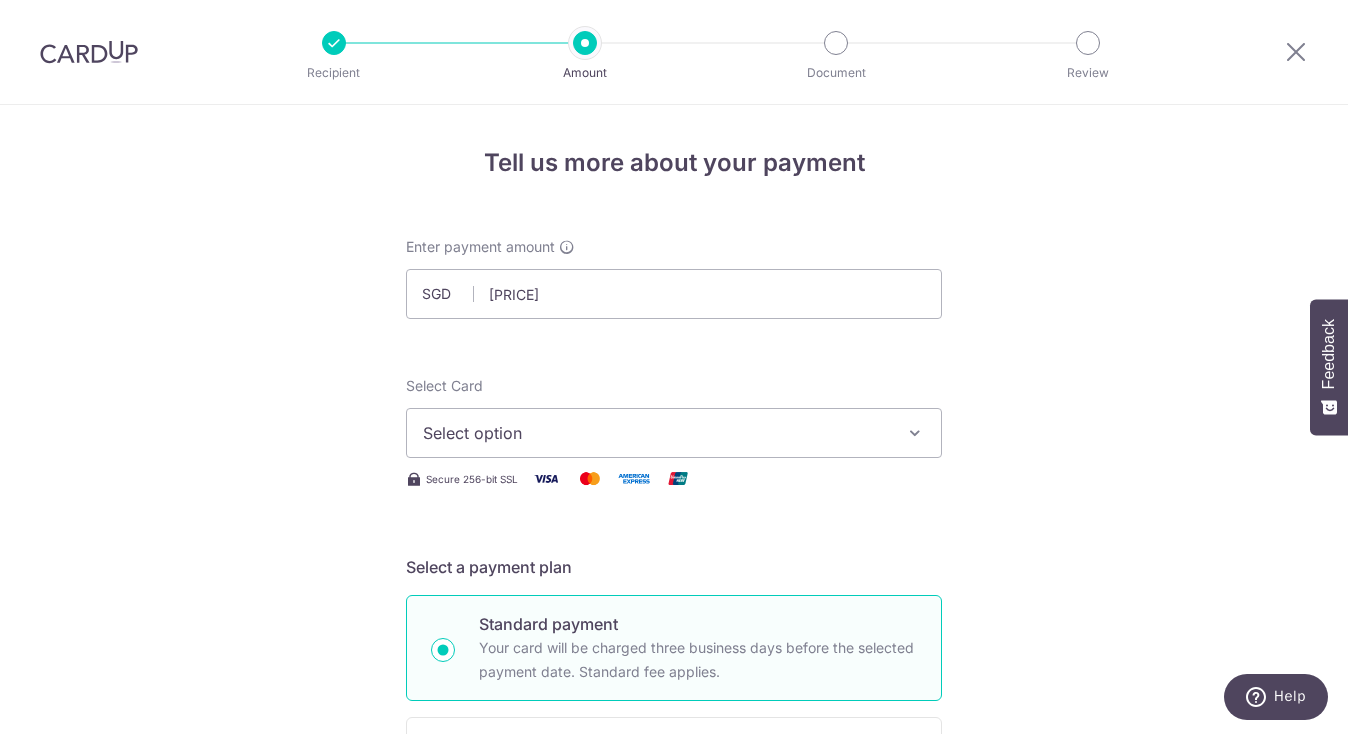 click on "Select option" at bounding box center (656, 433) 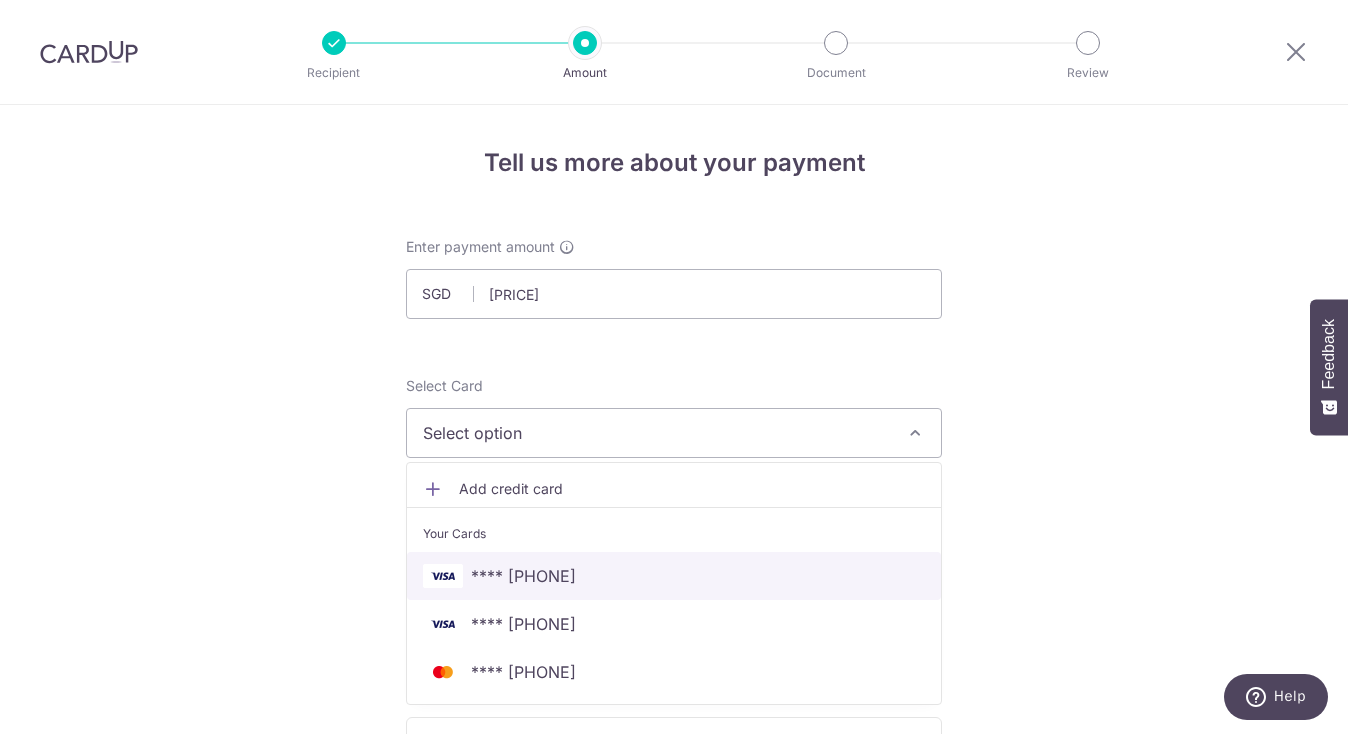 click on "**** [LAST_FOUR]" at bounding box center [674, 576] 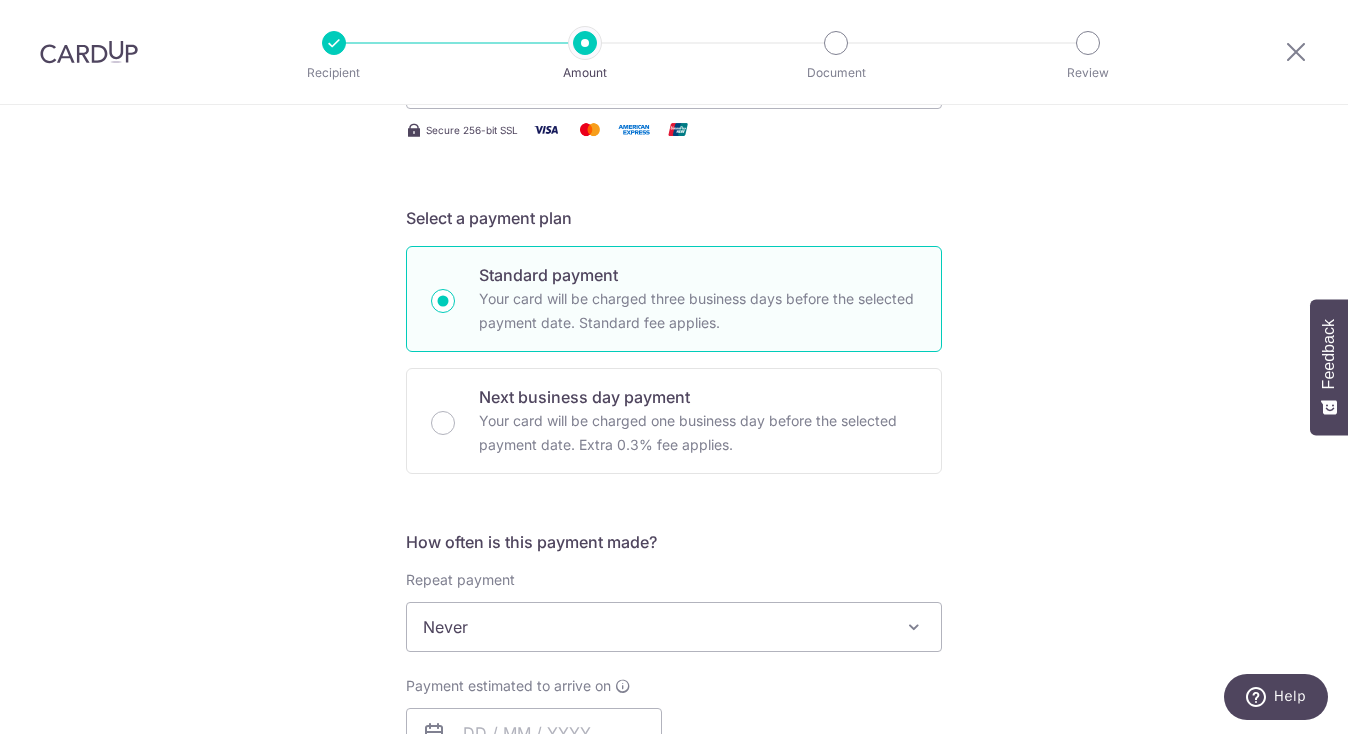 scroll, scrollTop: 361, scrollLeft: 0, axis: vertical 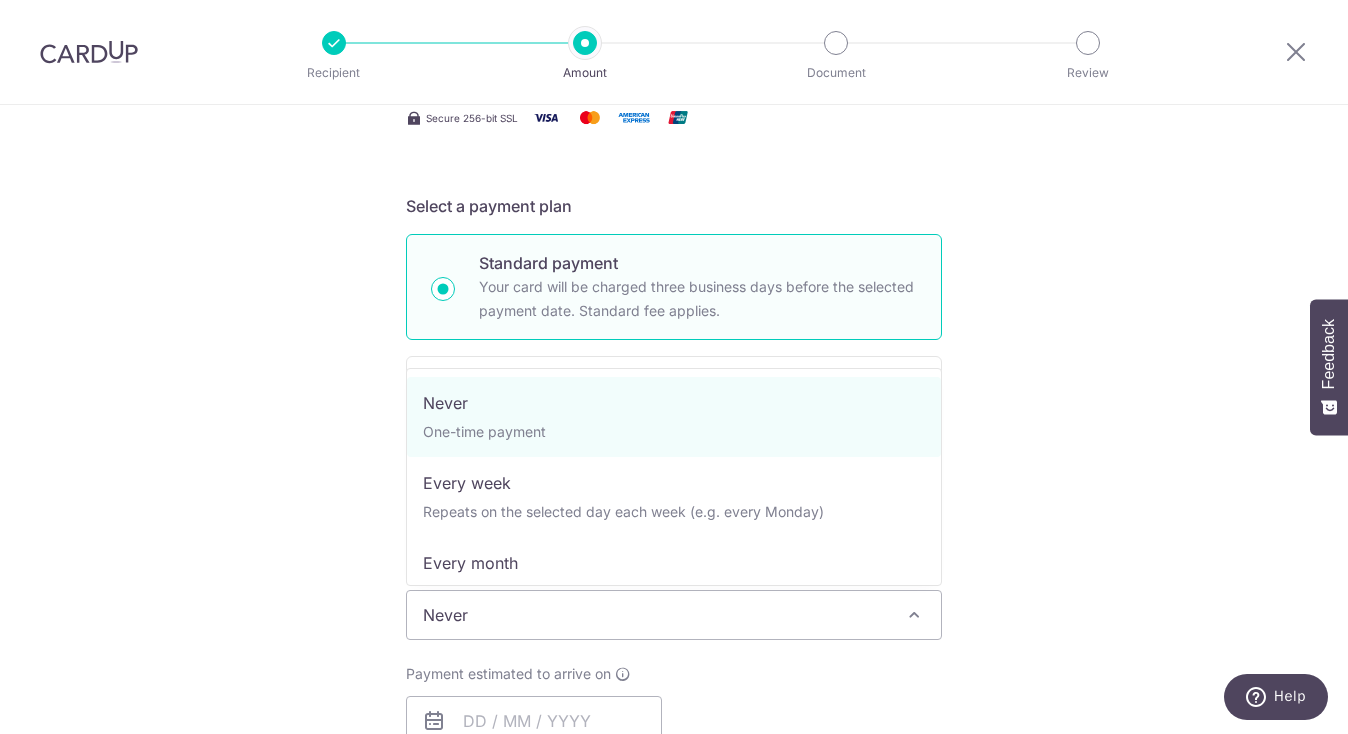 click on "Never" at bounding box center (674, 615) 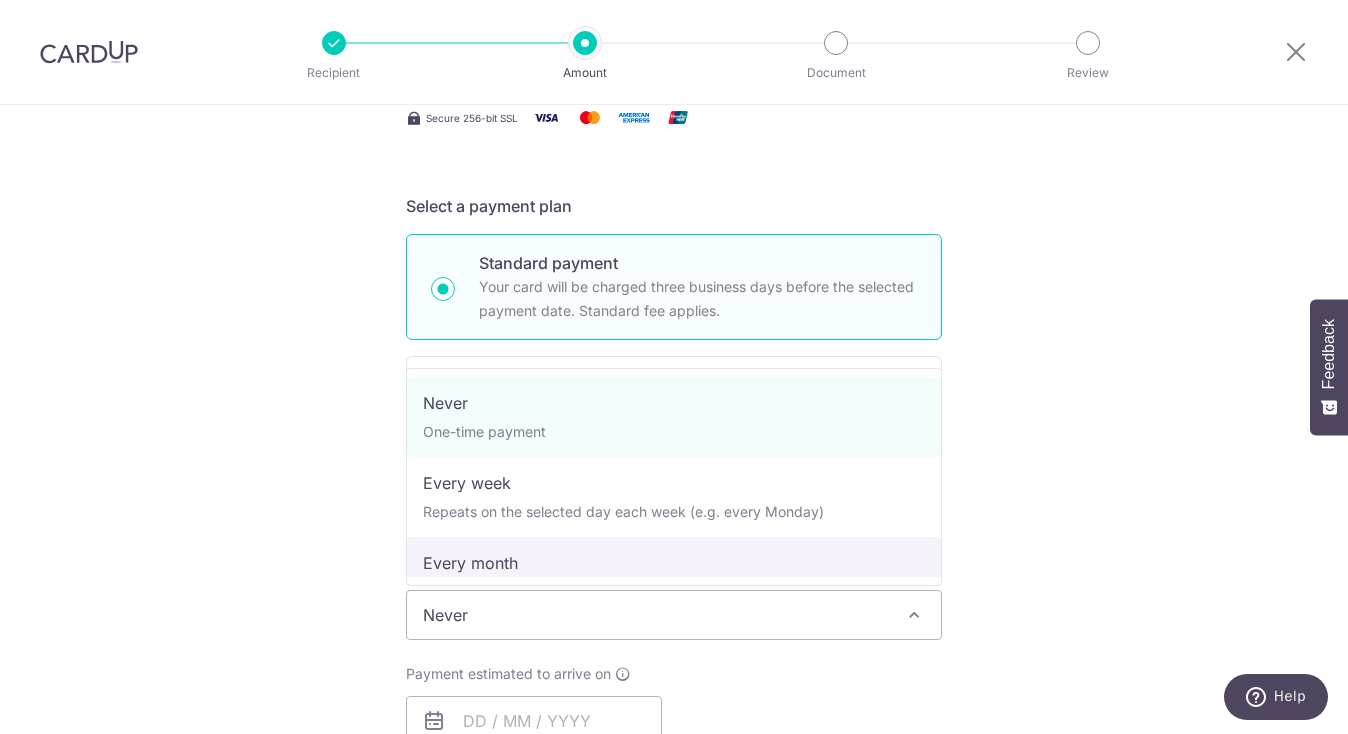 select on "3" 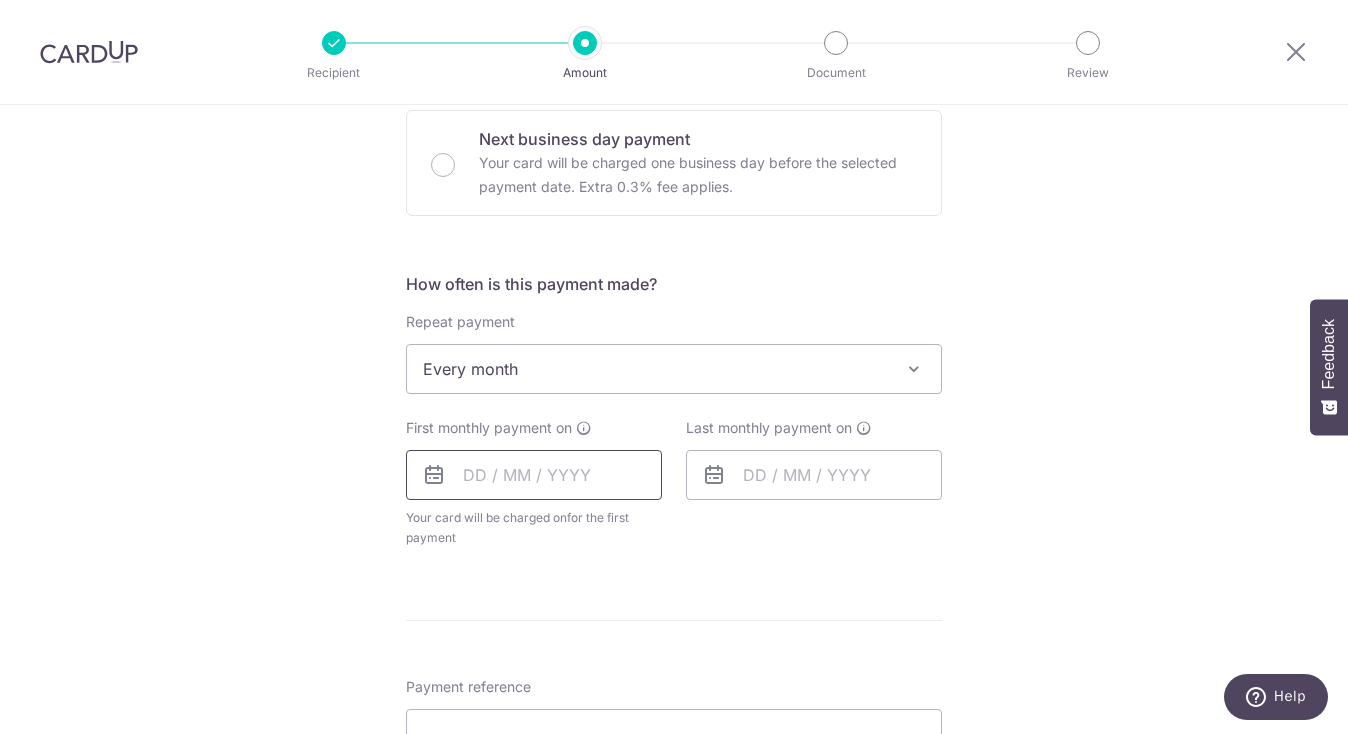 scroll, scrollTop: 611, scrollLeft: 0, axis: vertical 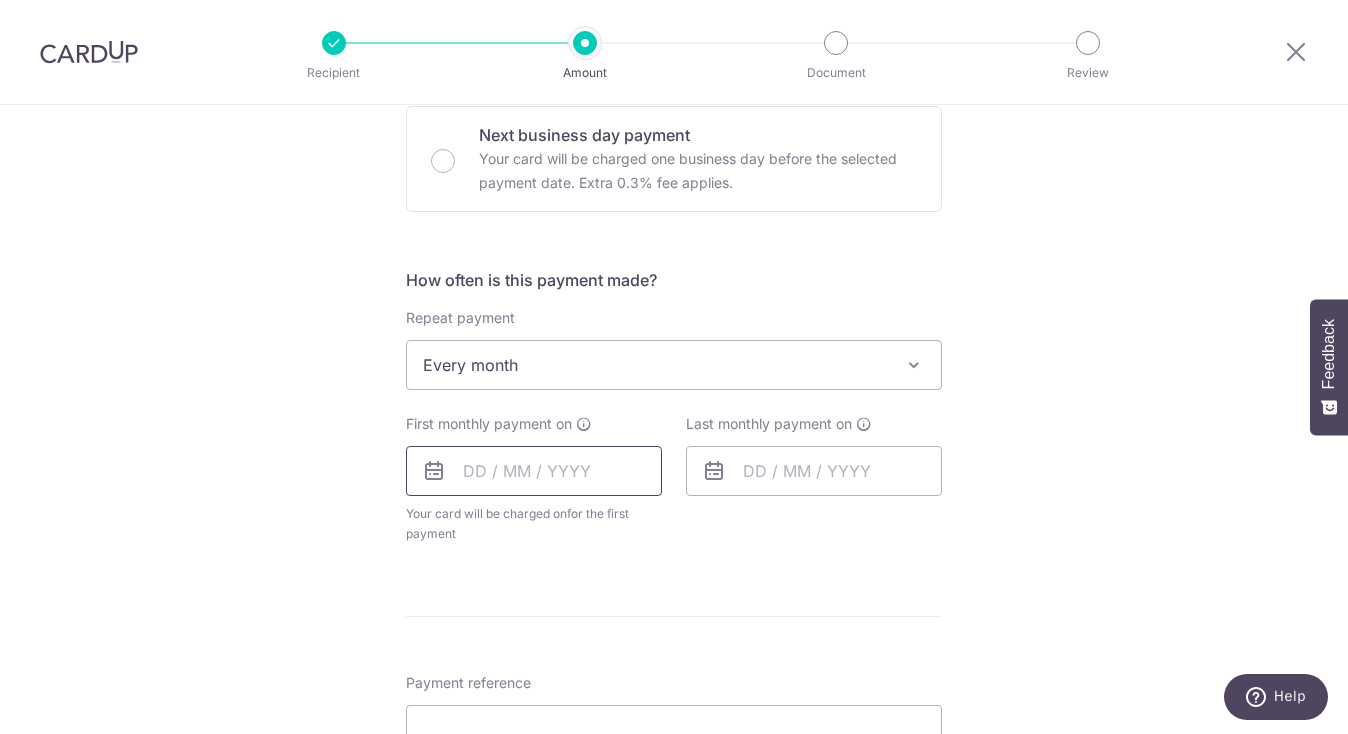 click at bounding box center [534, 471] 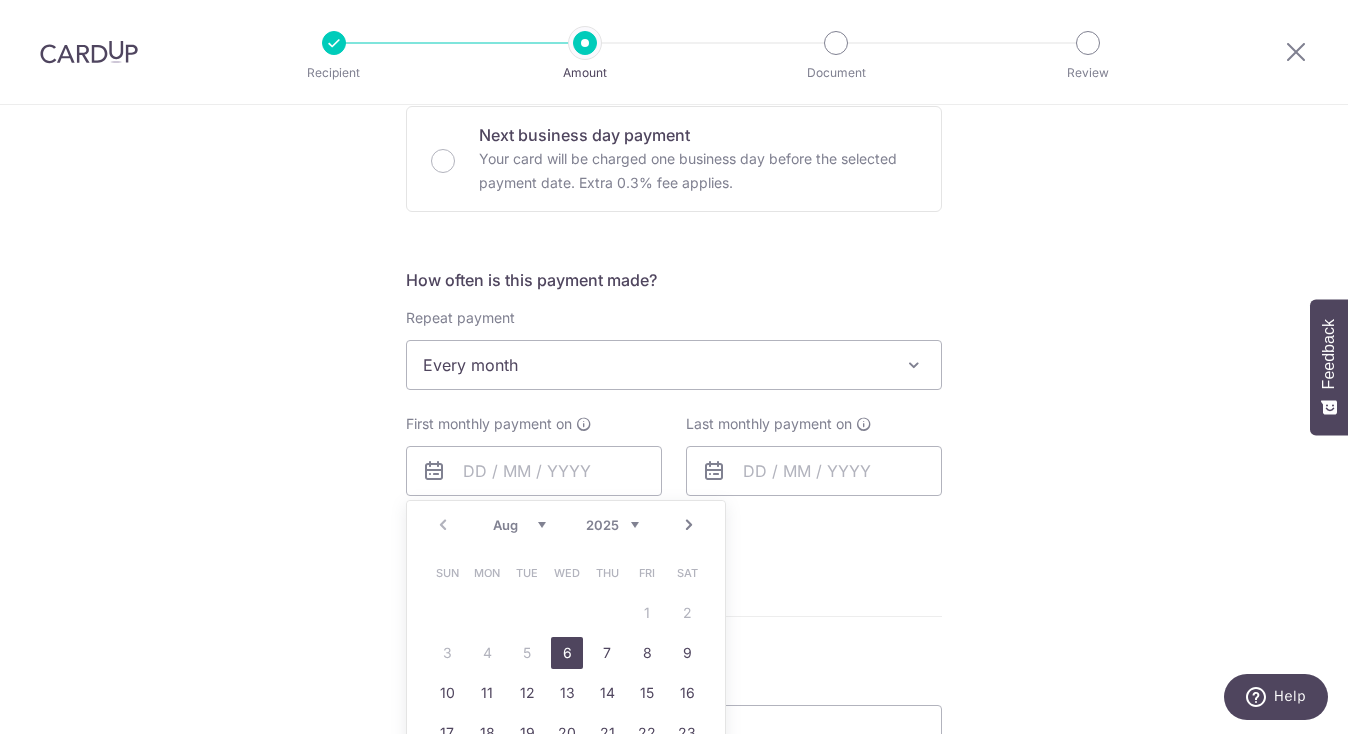 click on "Aug Sep Oct Nov Dec" at bounding box center [519, 525] 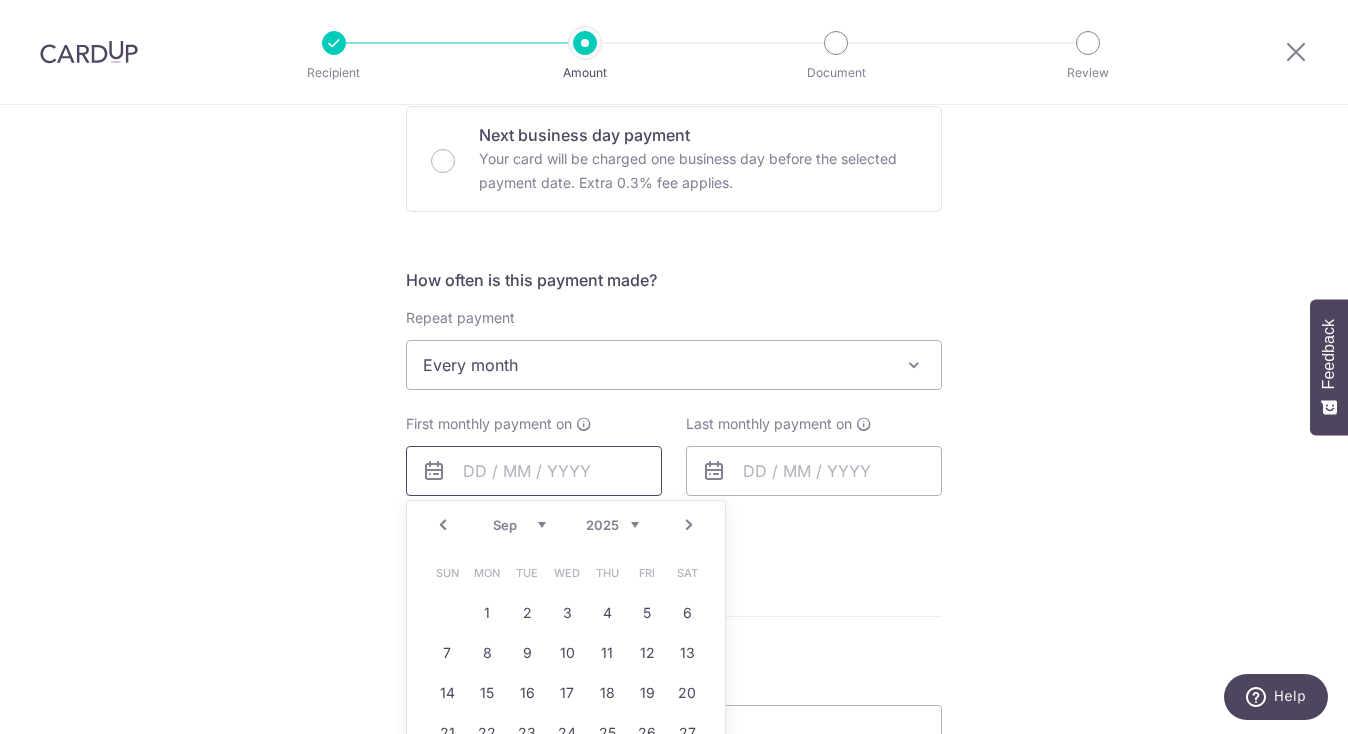 scroll, scrollTop: 811, scrollLeft: 0, axis: vertical 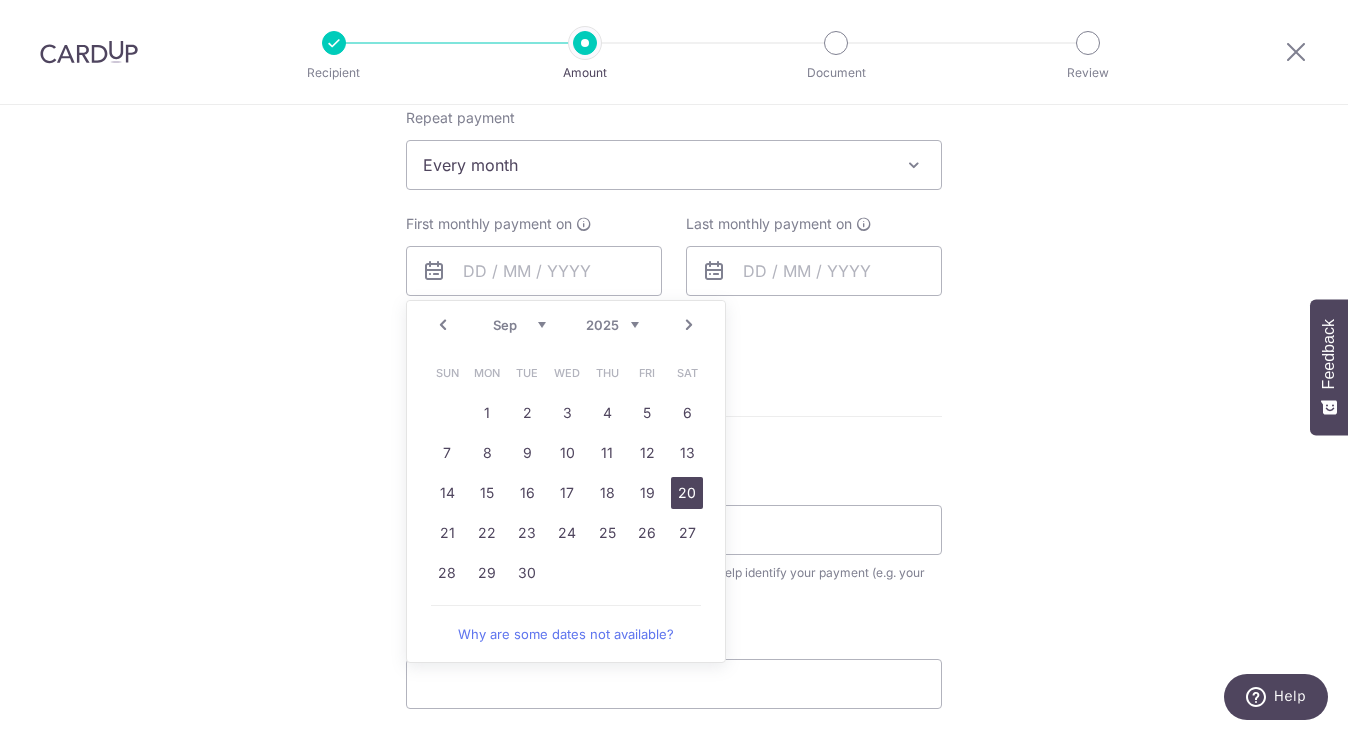 click on "20" at bounding box center [687, 493] 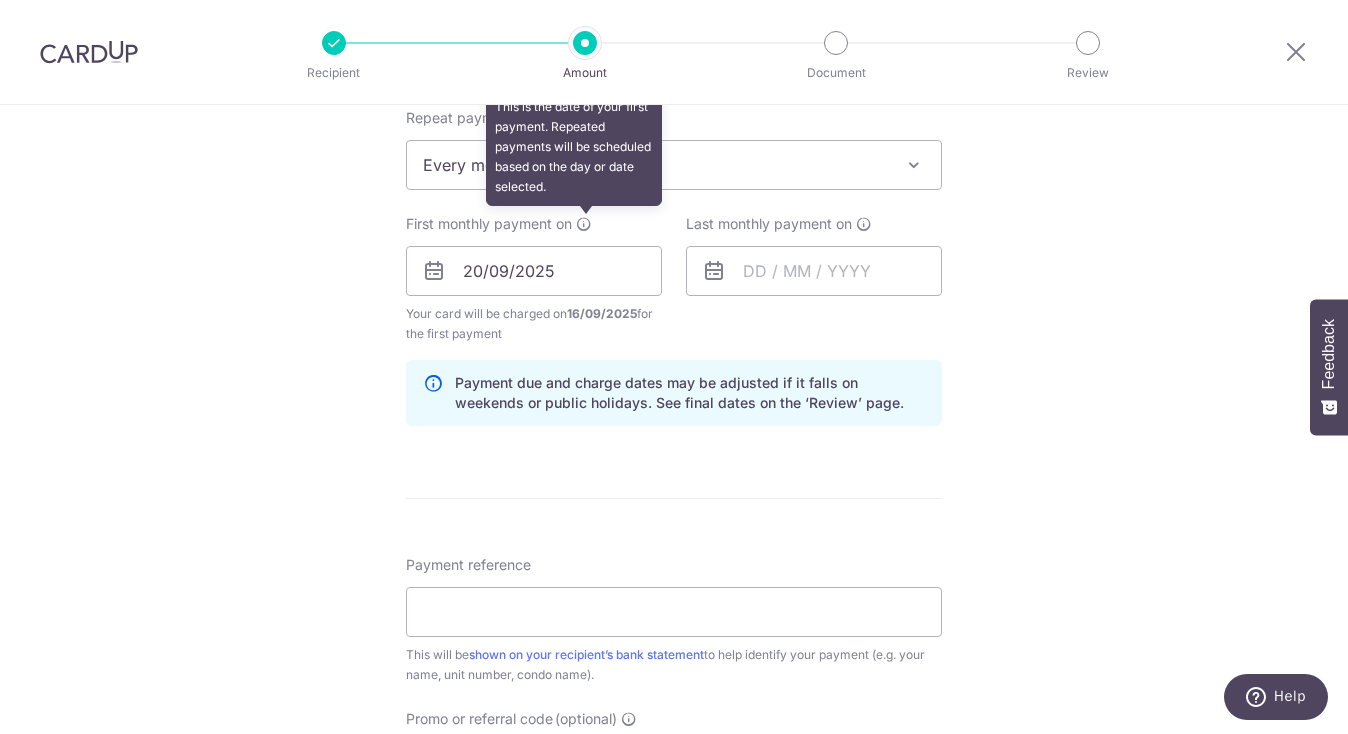 click at bounding box center (584, 224) 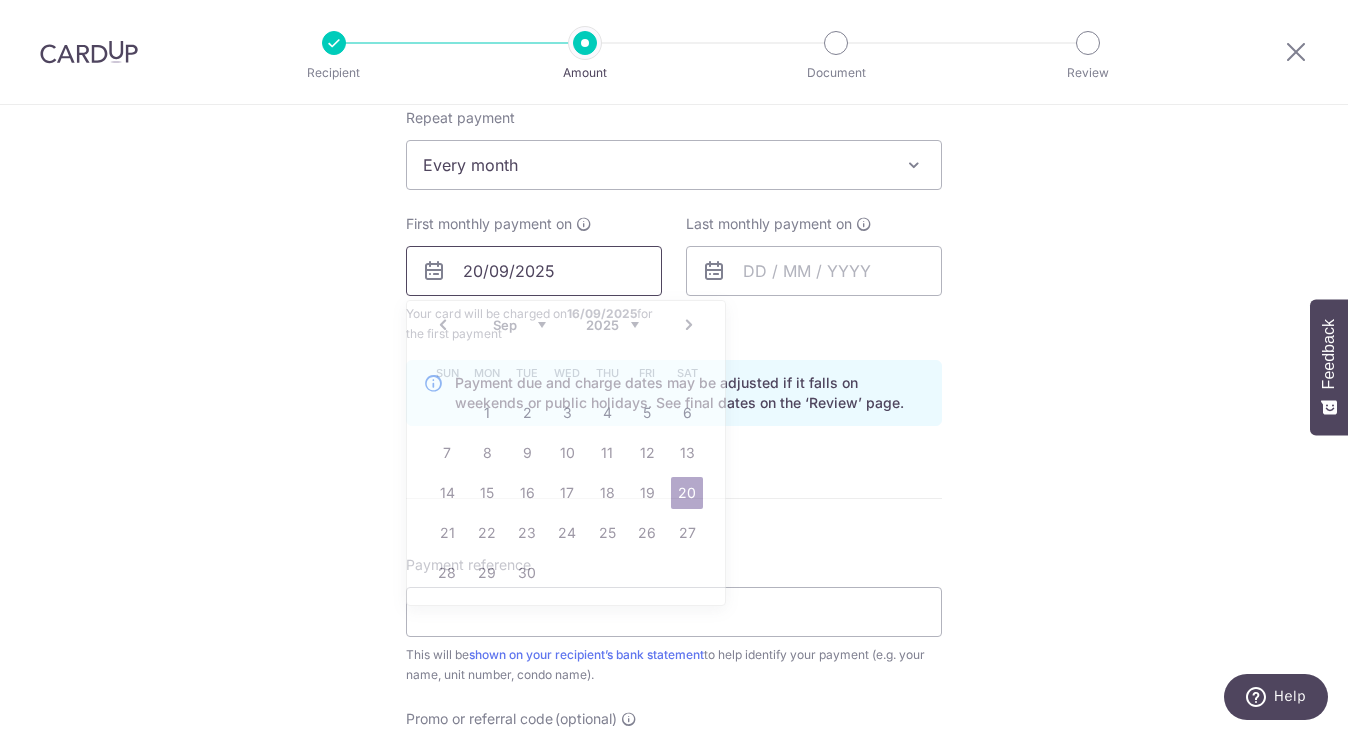 click on "20/09/2025" at bounding box center [534, 271] 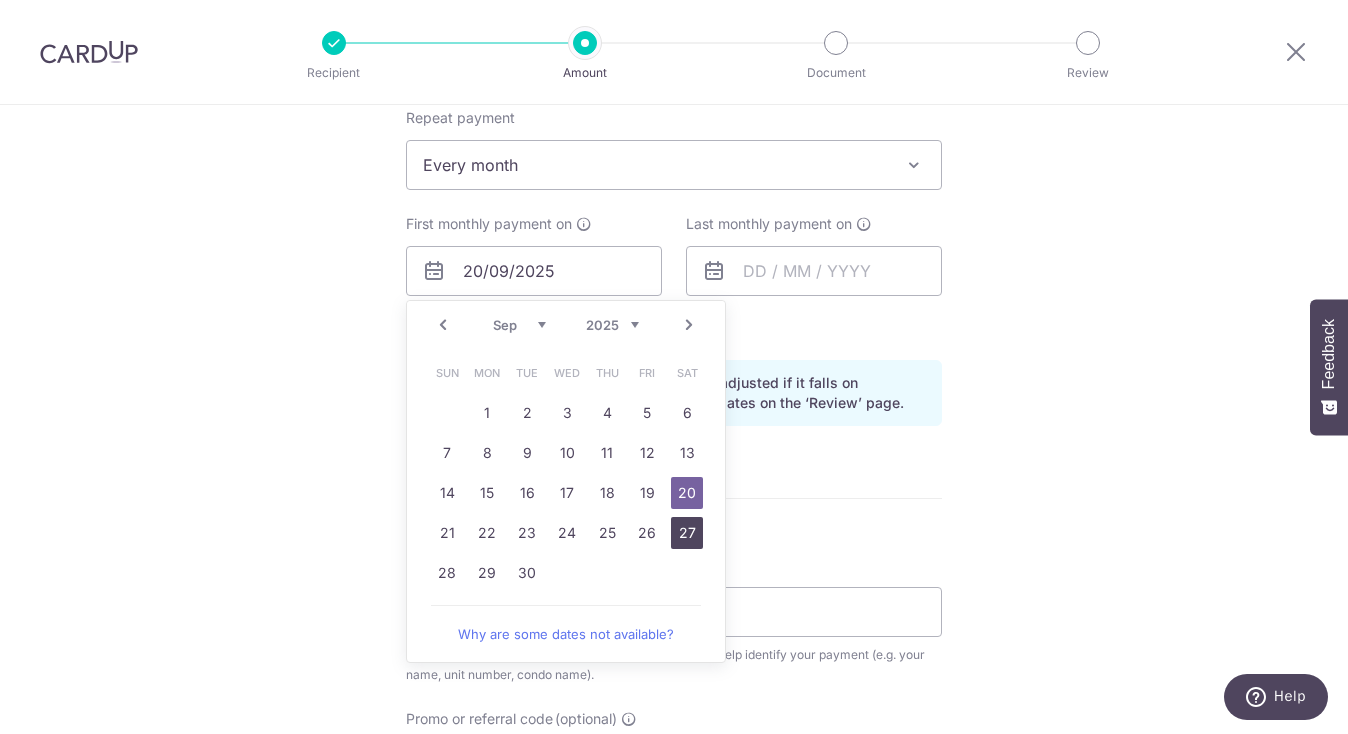 click on "27" at bounding box center [687, 533] 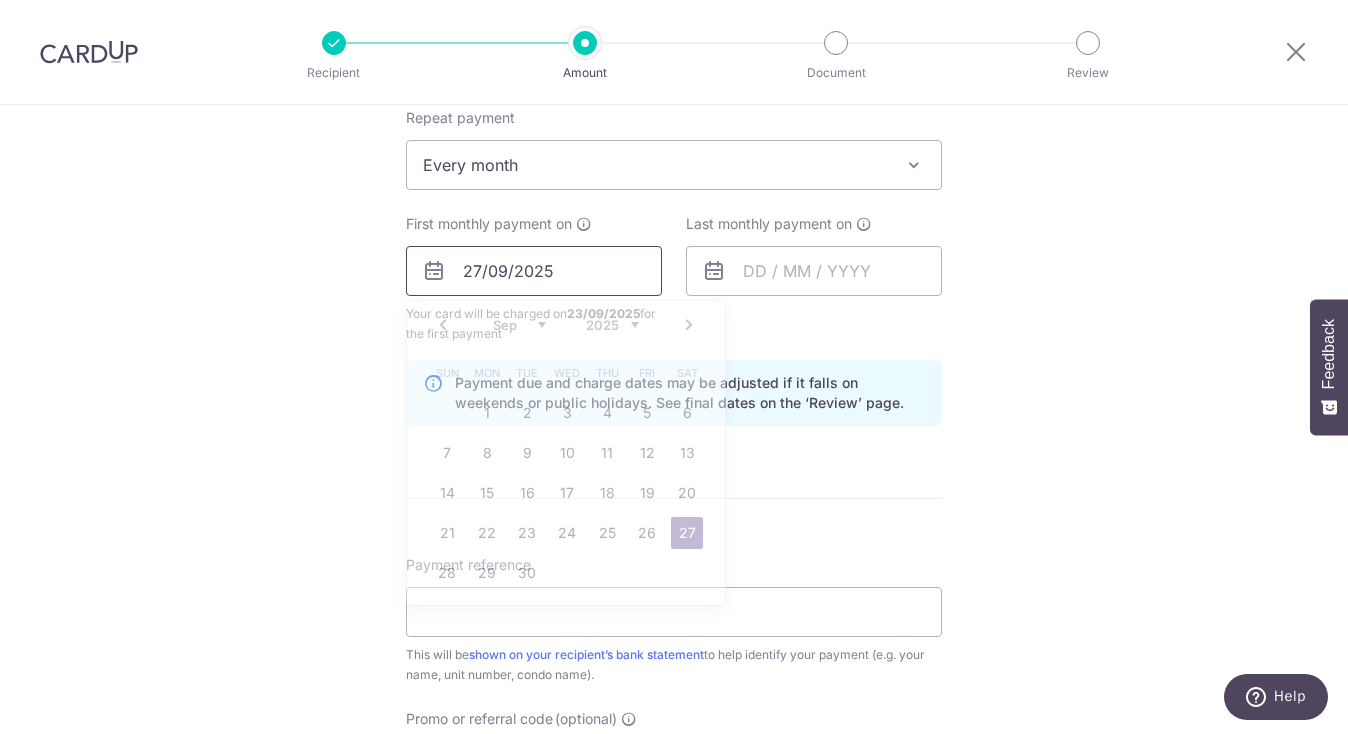 click on "27/09/2025" at bounding box center [534, 271] 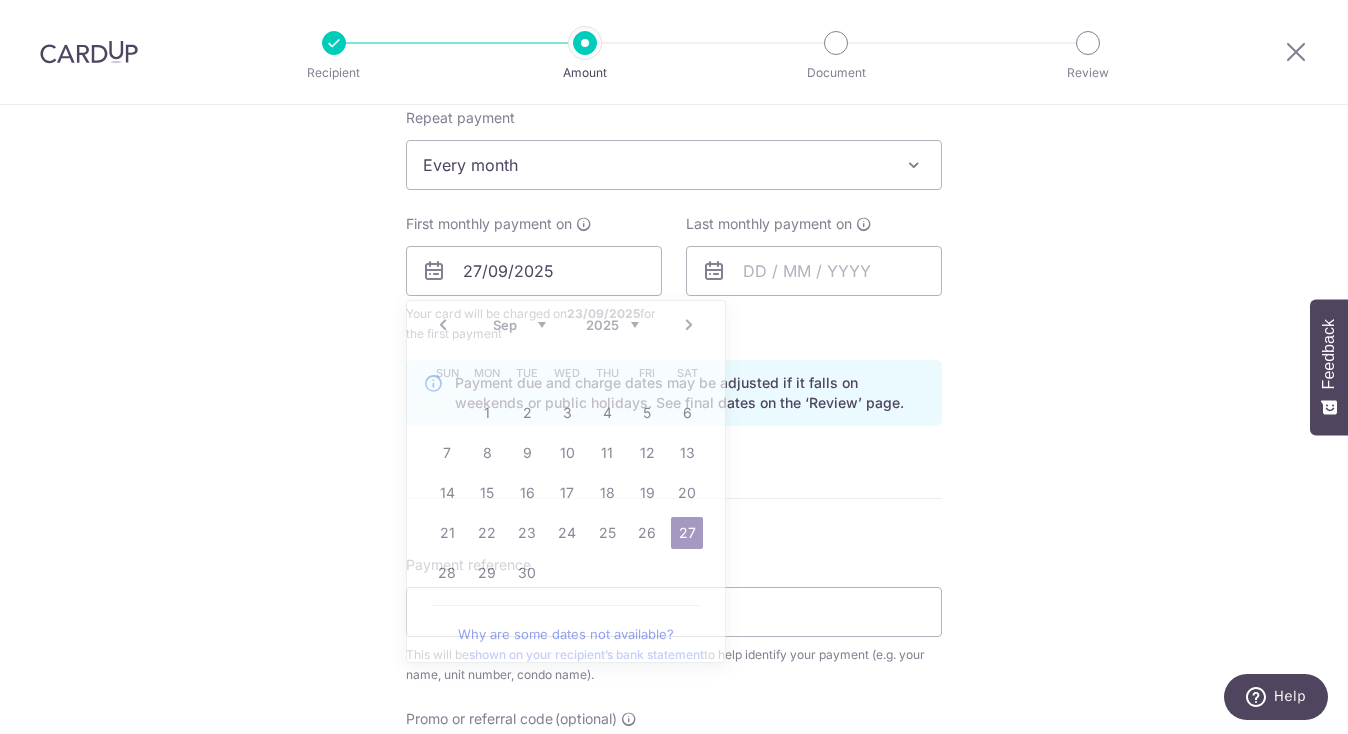 click on "Enter payment amount
SGD
655.00
655.00
Select Card
**** 6593
Add credit card
Your Cards
**** 6593
**** 1888
**** 4993
Secure 256-bit SSL
Text
New card details
Card
Secure 256-bit SSL" at bounding box center [674, 268] 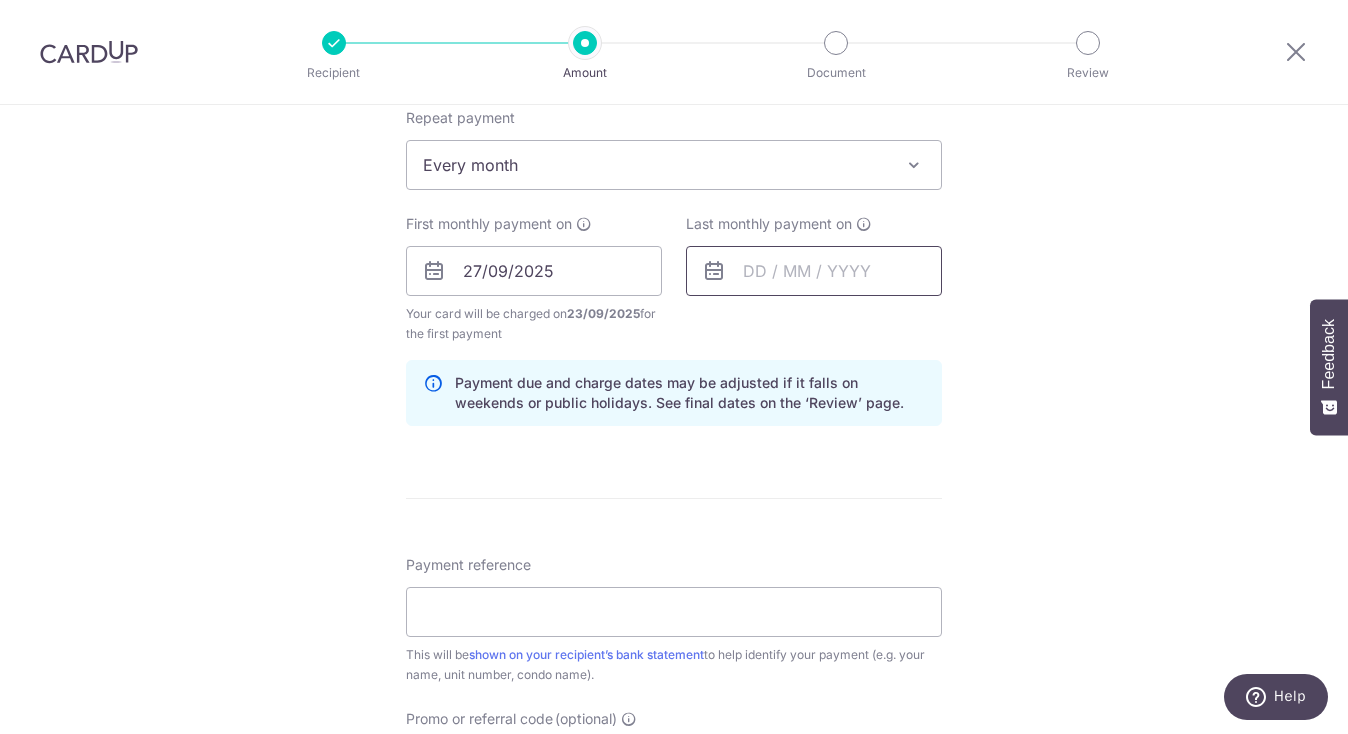 click at bounding box center (814, 271) 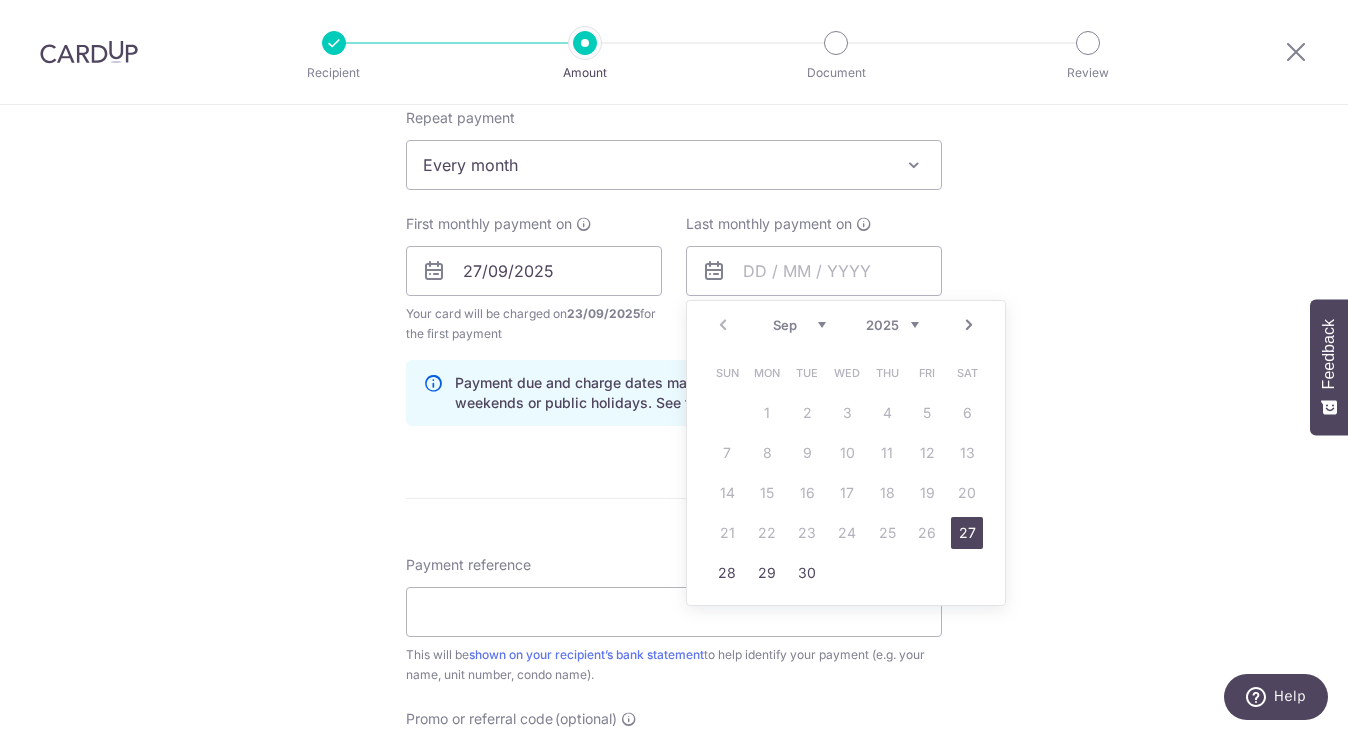 click on "Sep Oct Nov Dec" at bounding box center [799, 325] 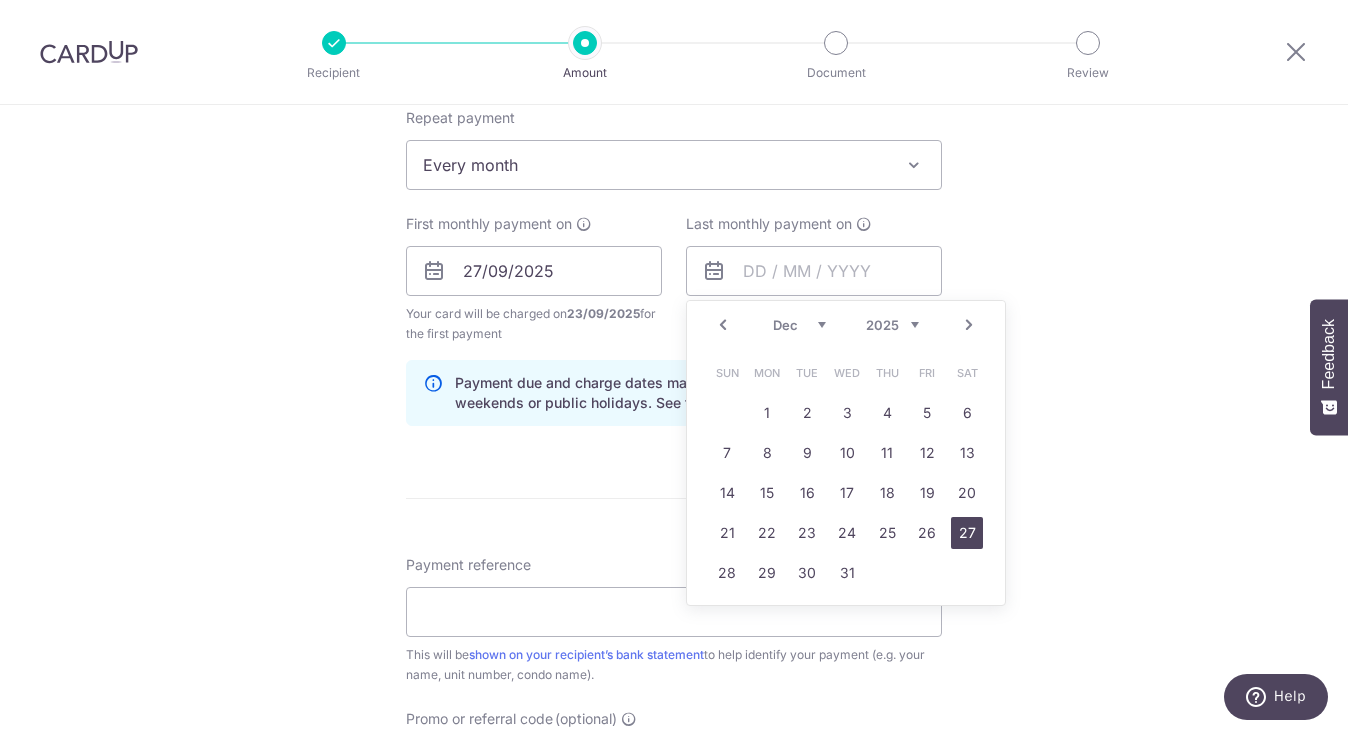 click on "27" at bounding box center (967, 533) 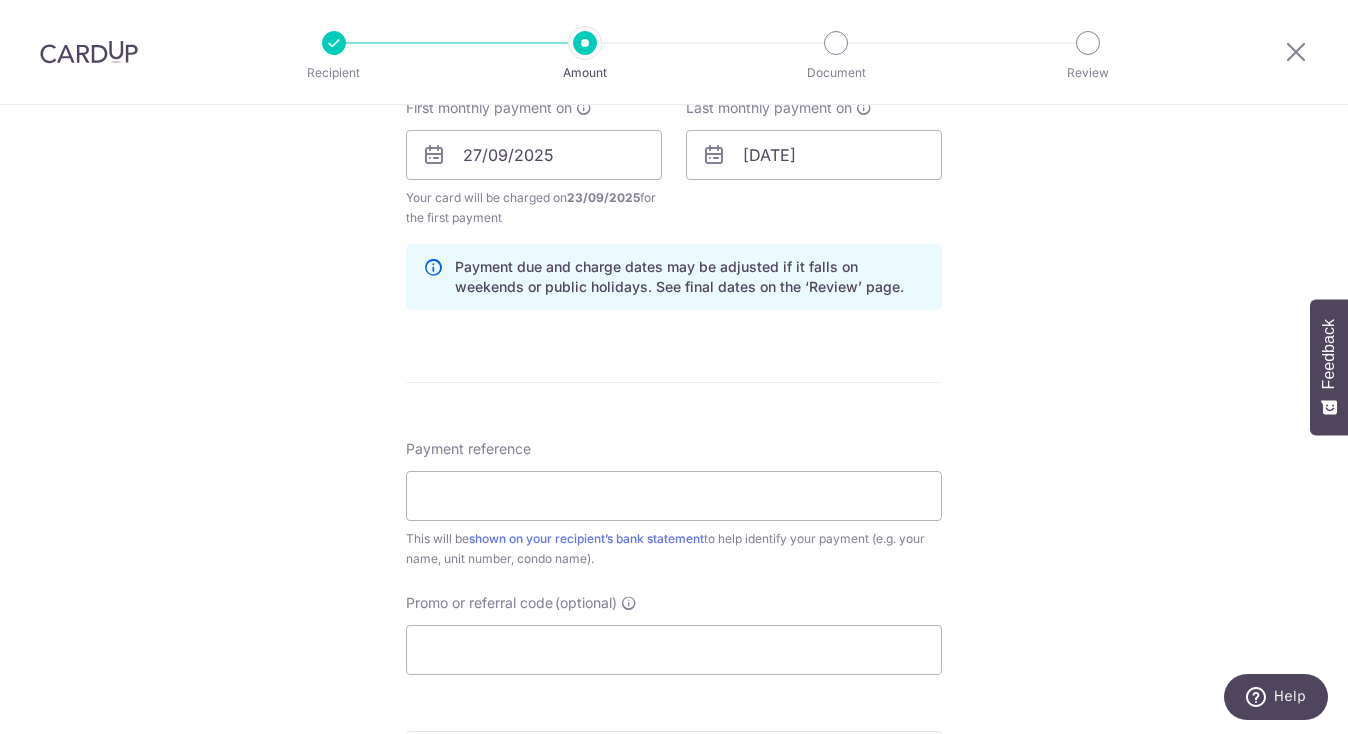 scroll, scrollTop: 971, scrollLeft: 0, axis: vertical 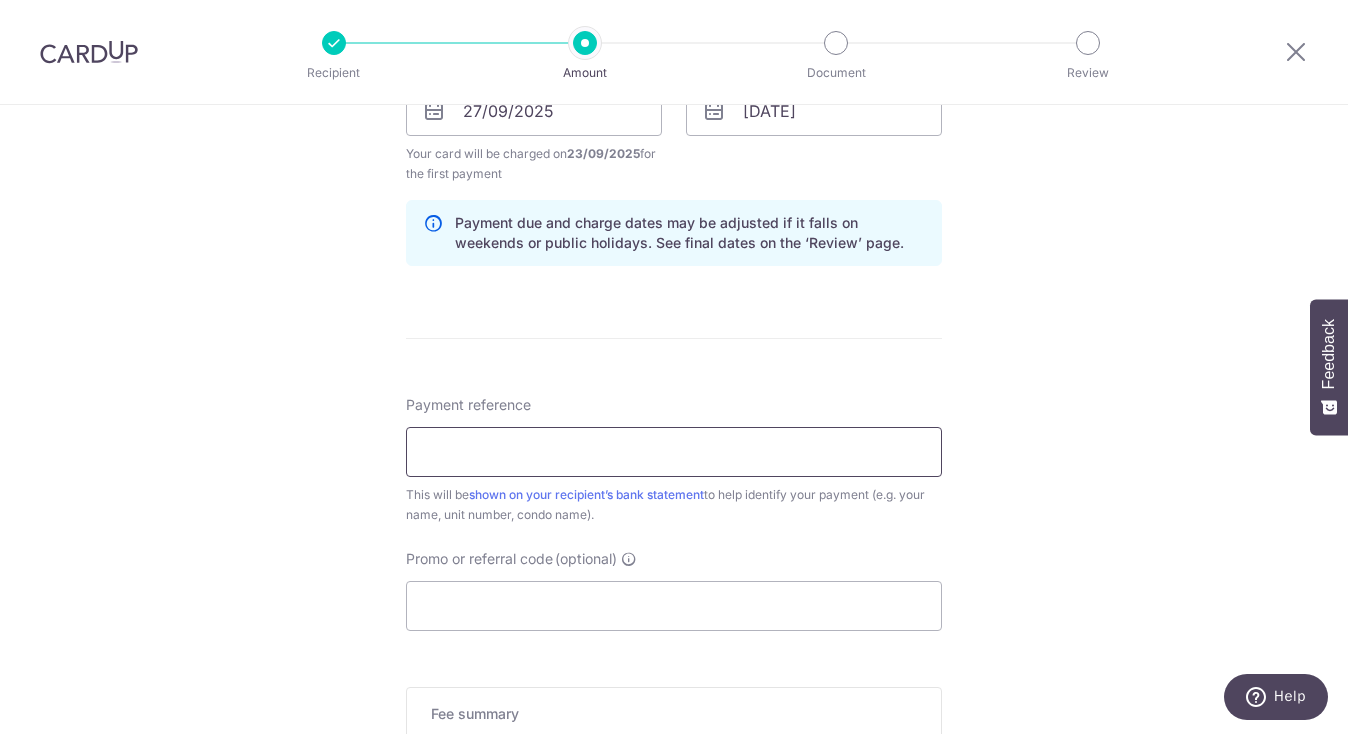 click on "Payment reference" at bounding box center (674, 452) 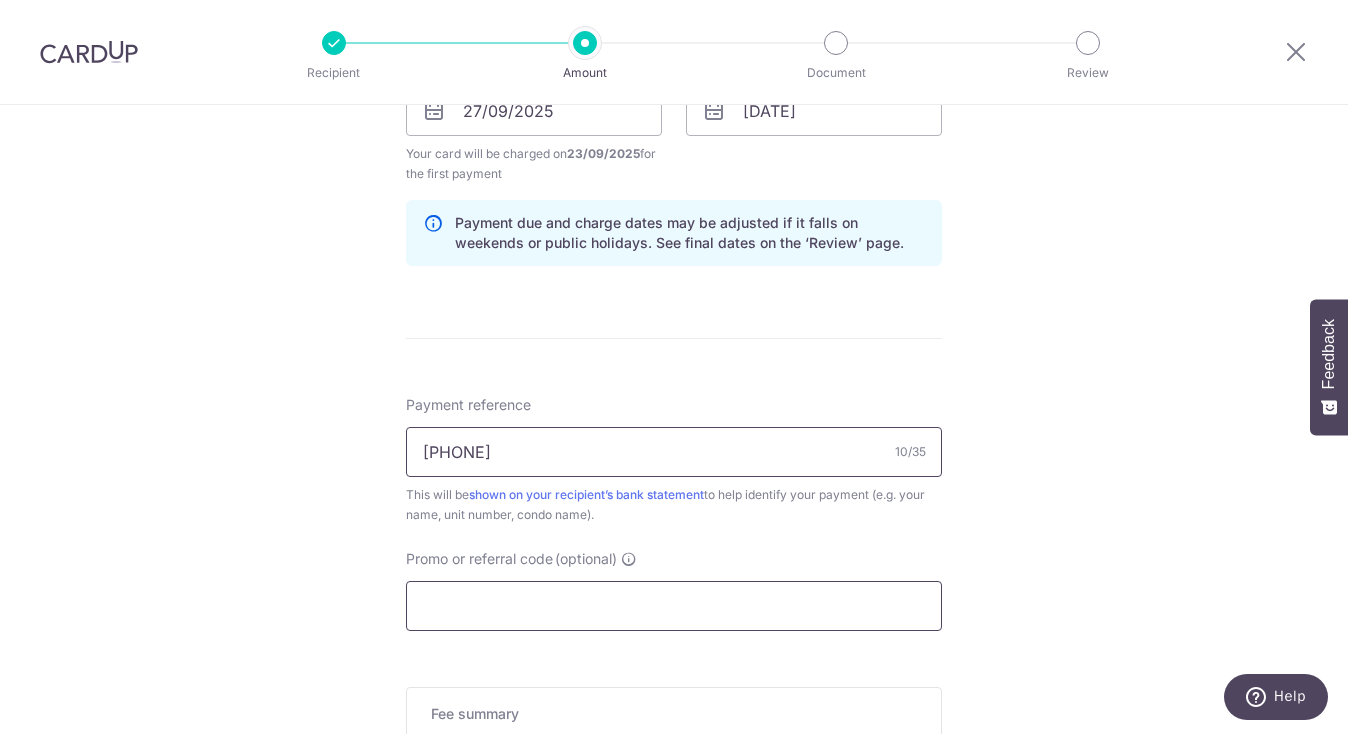 type on "[PHONE]" 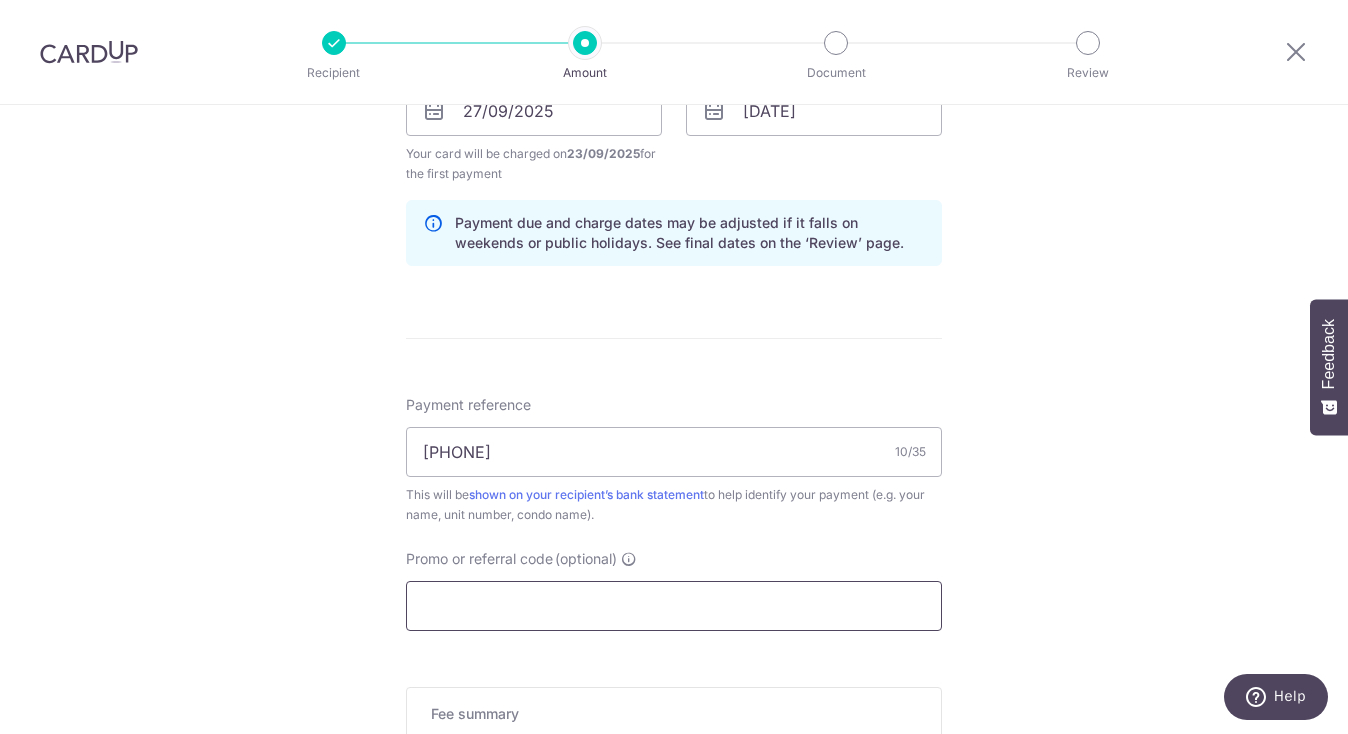 click on "Promo or referral code
(optional)" at bounding box center [674, 606] 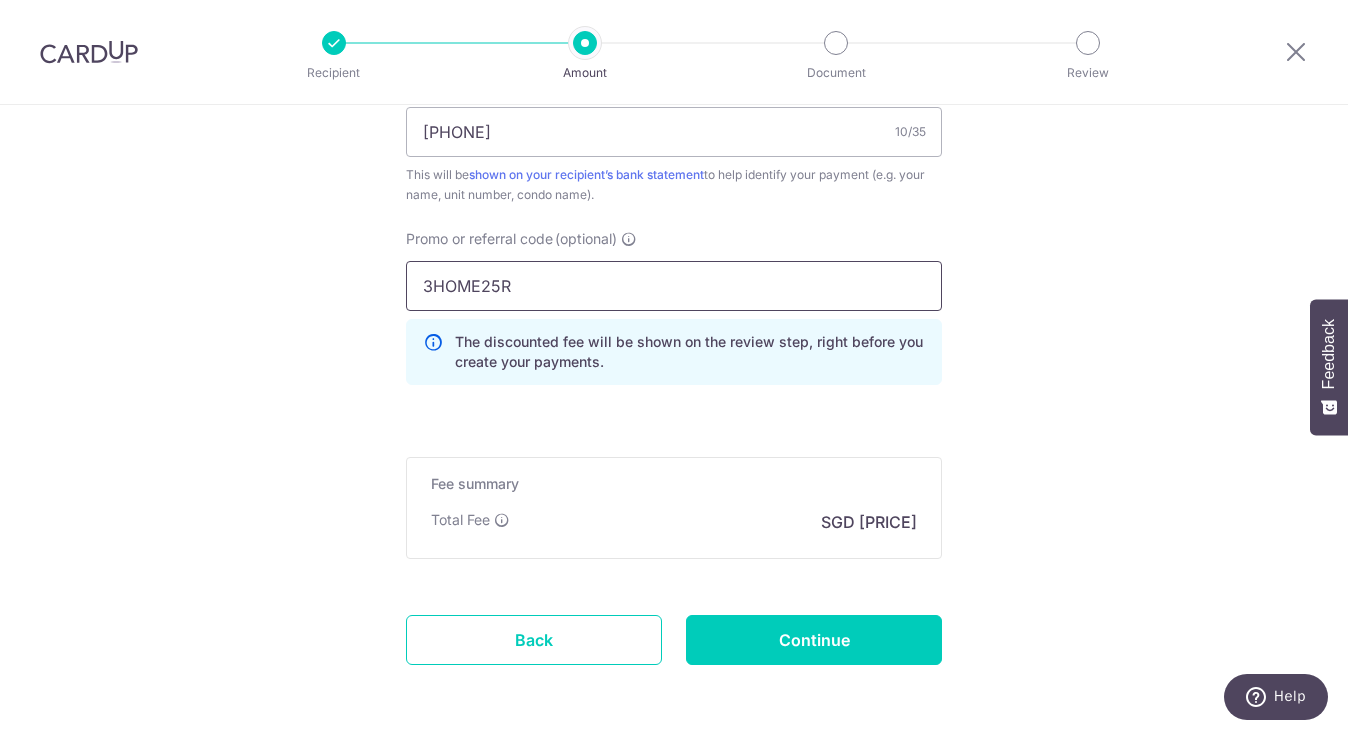 scroll, scrollTop: 1351, scrollLeft: 0, axis: vertical 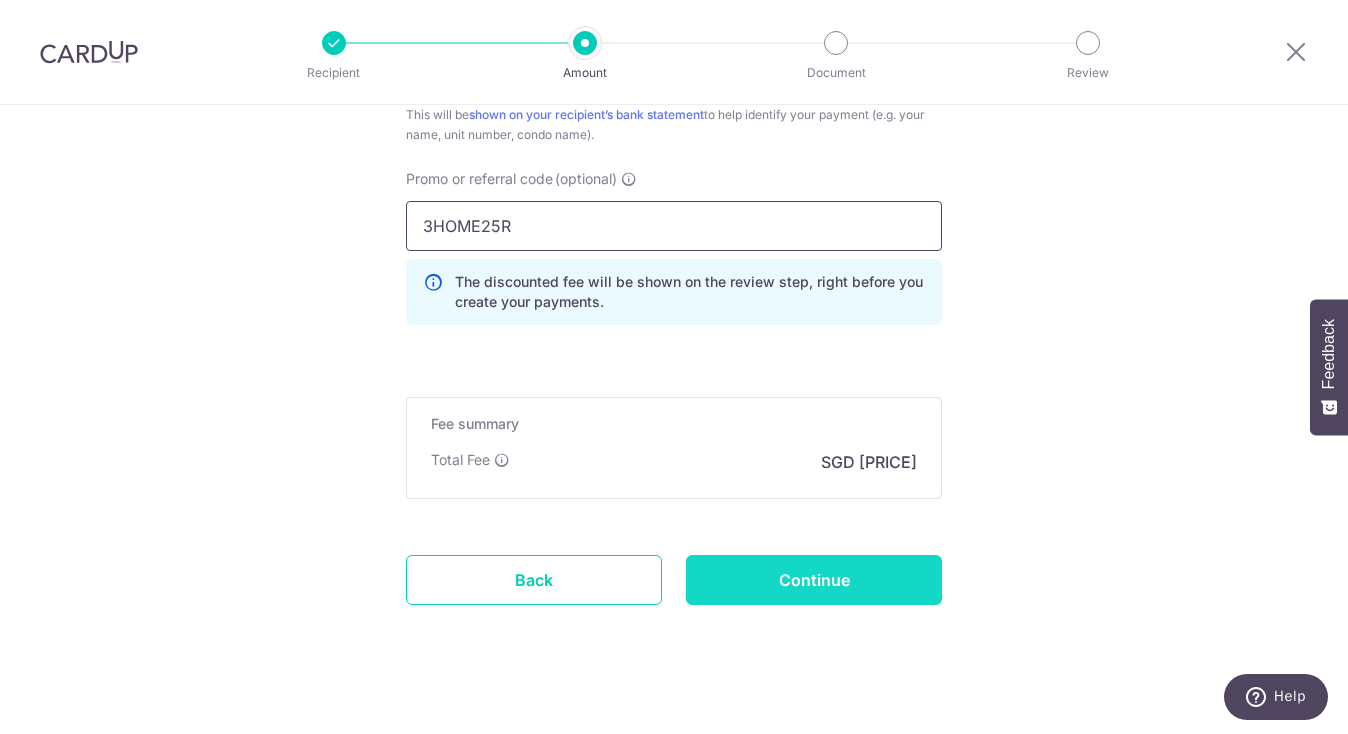 type on "3HOME25R" 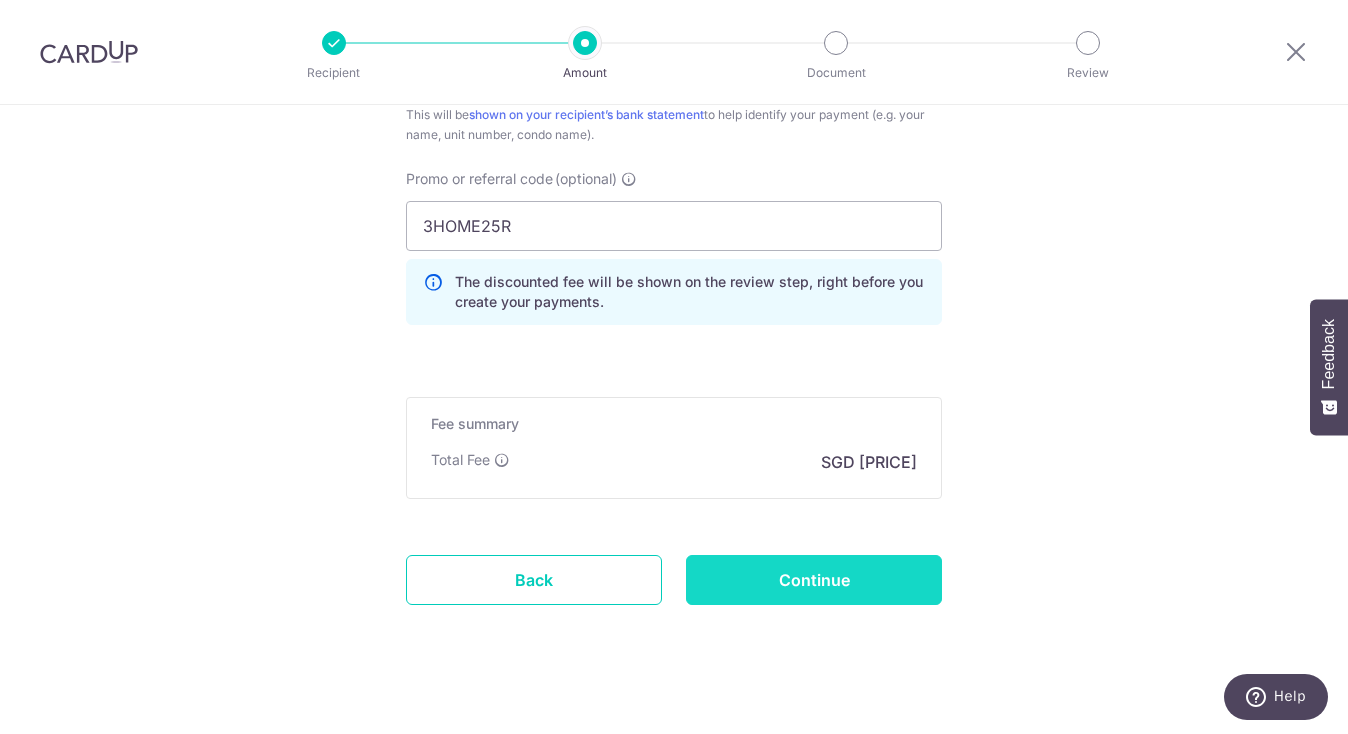click on "Continue" at bounding box center [814, 580] 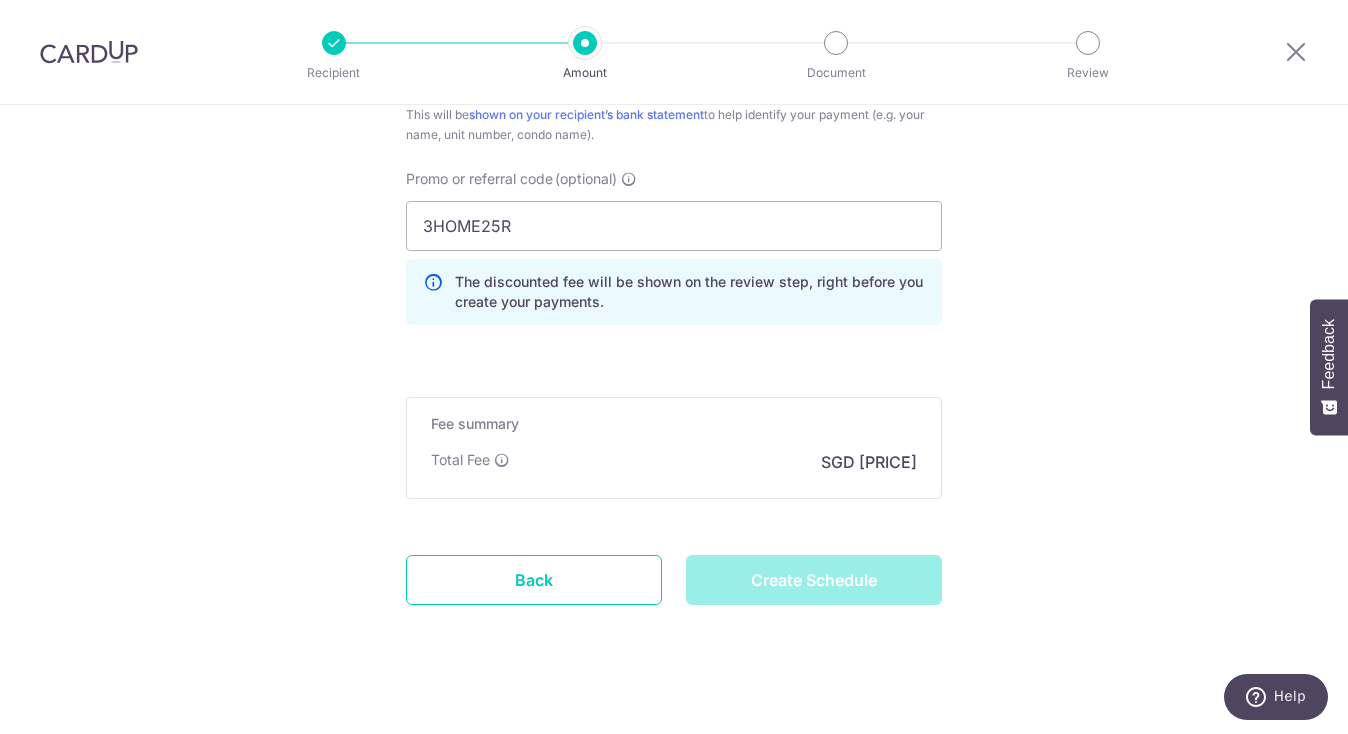 type on "Create Schedule" 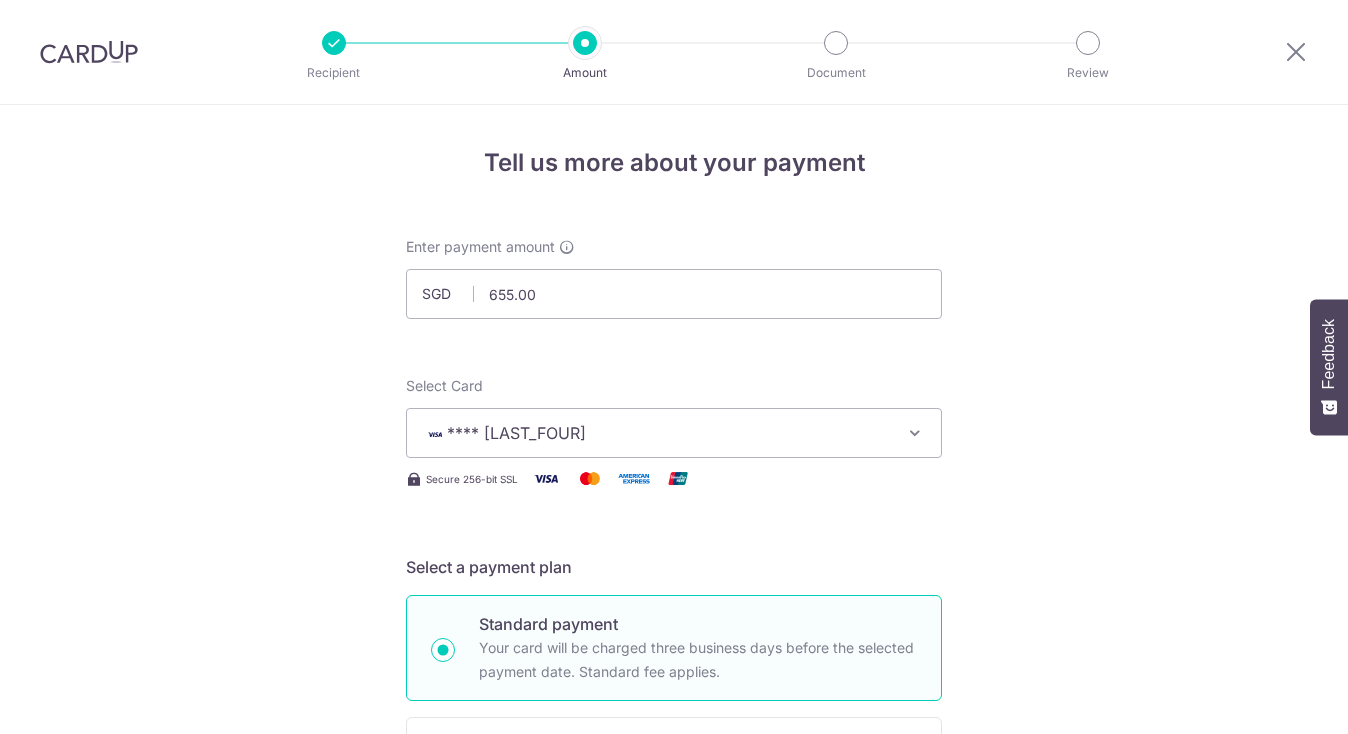 scroll, scrollTop: 0, scrollLeft: 0, axis: both 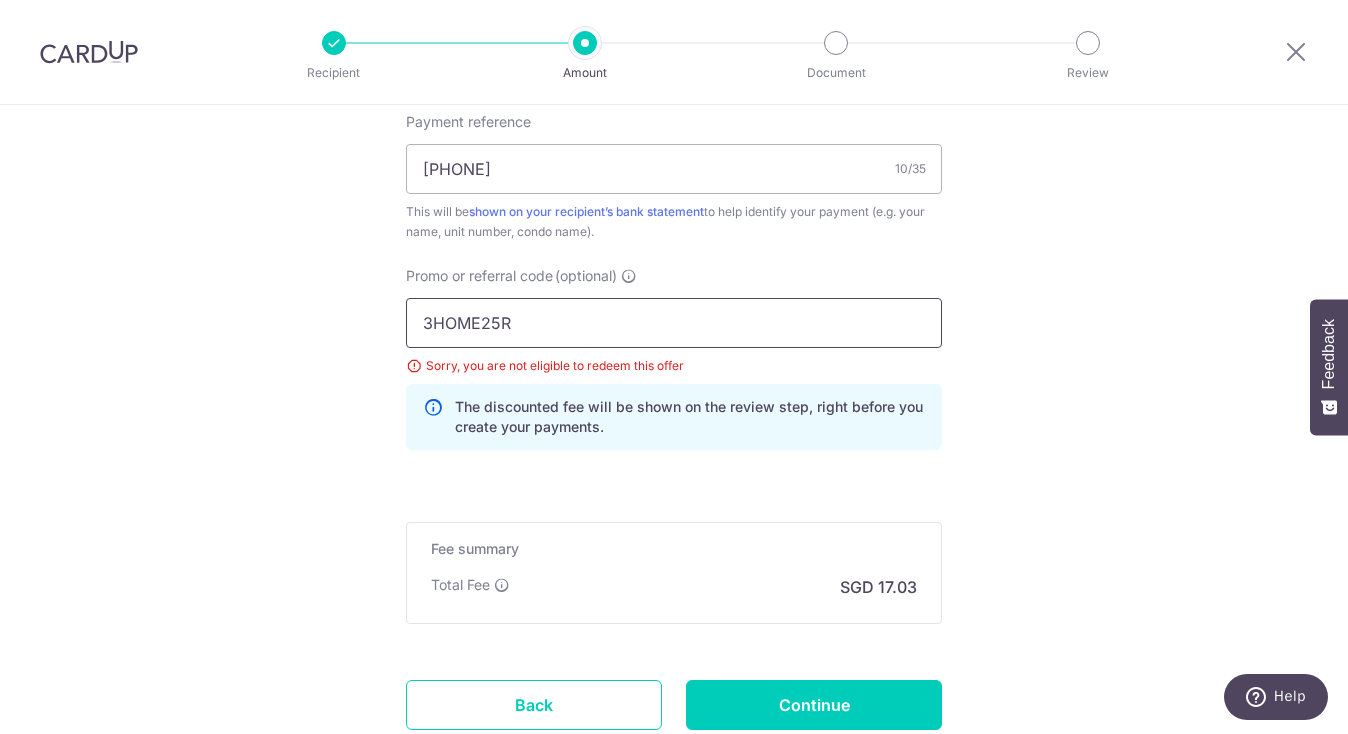click on "3HOME25R" at bounding box center (674, 323) 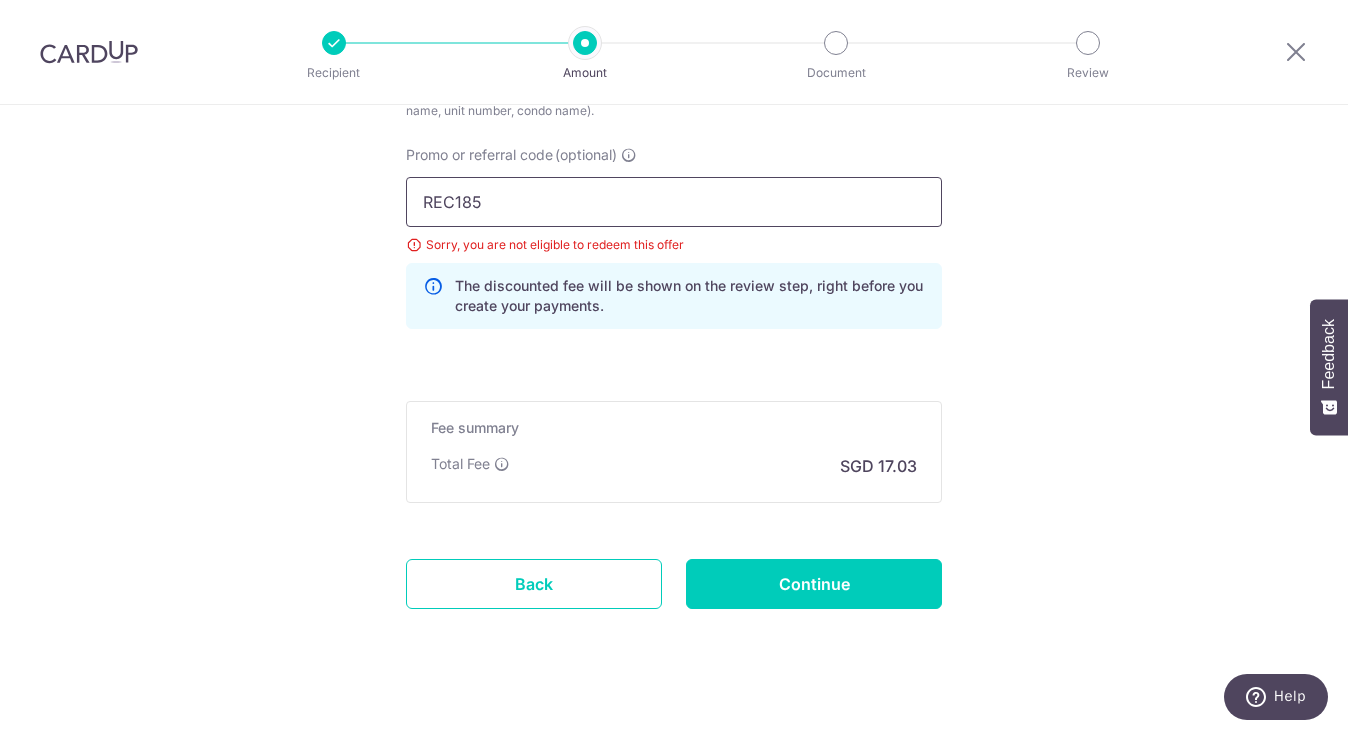 scroll, scrollTop: 1291, scrollLeft: 0, axis: vertical 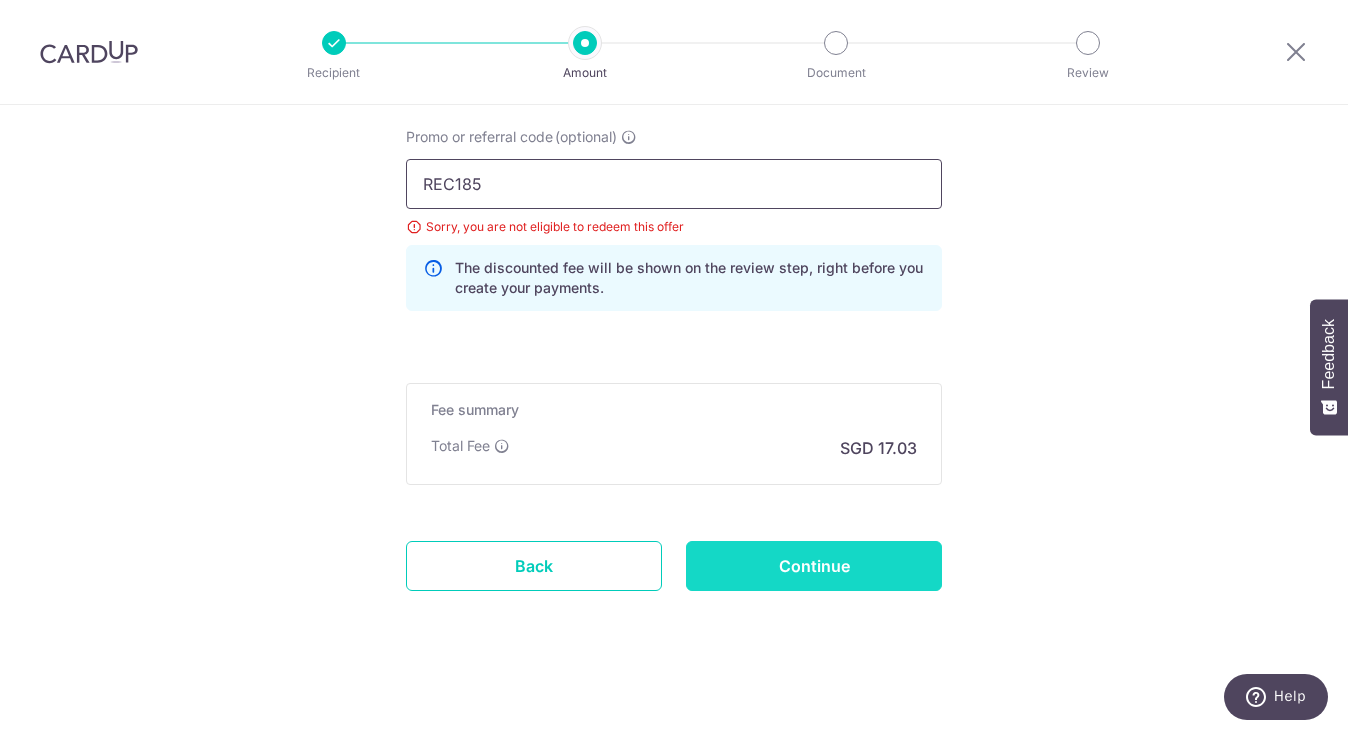 type on "REC185" 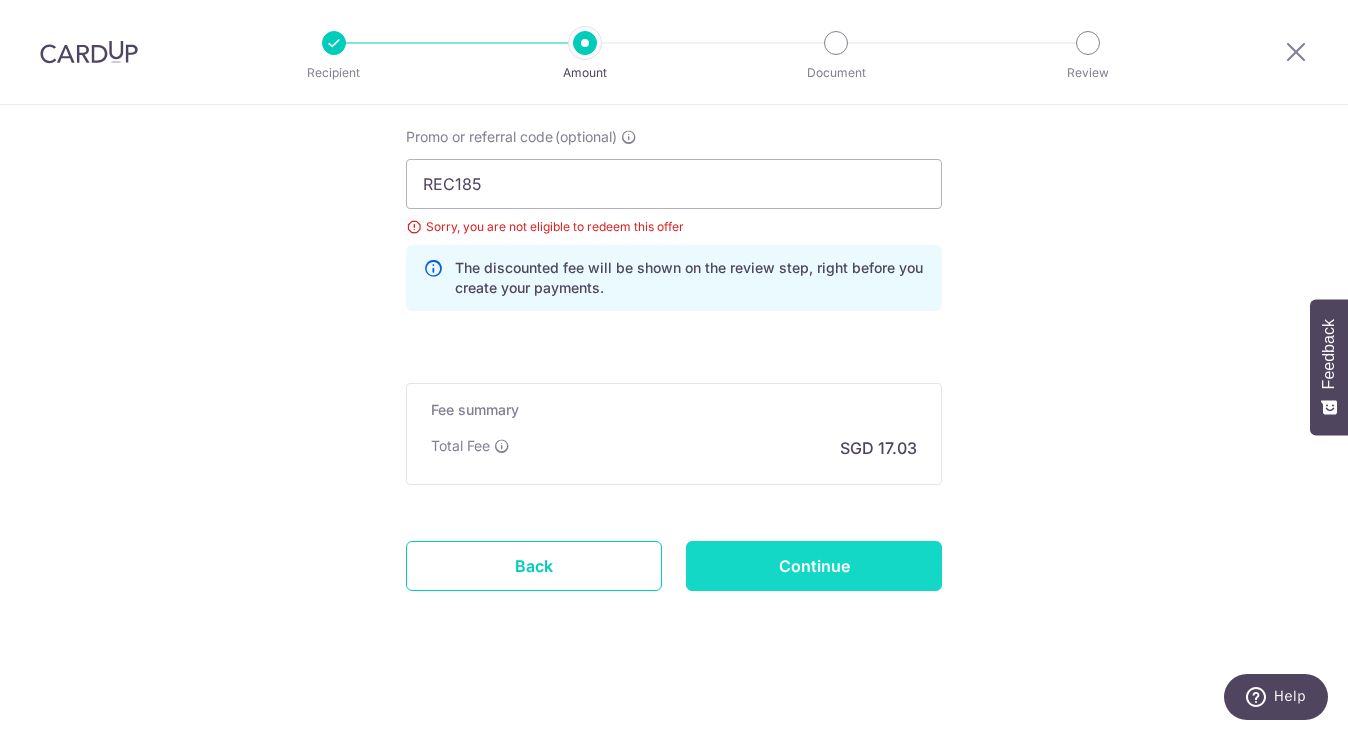 click on "Continue" at bounding box center (814, 566) 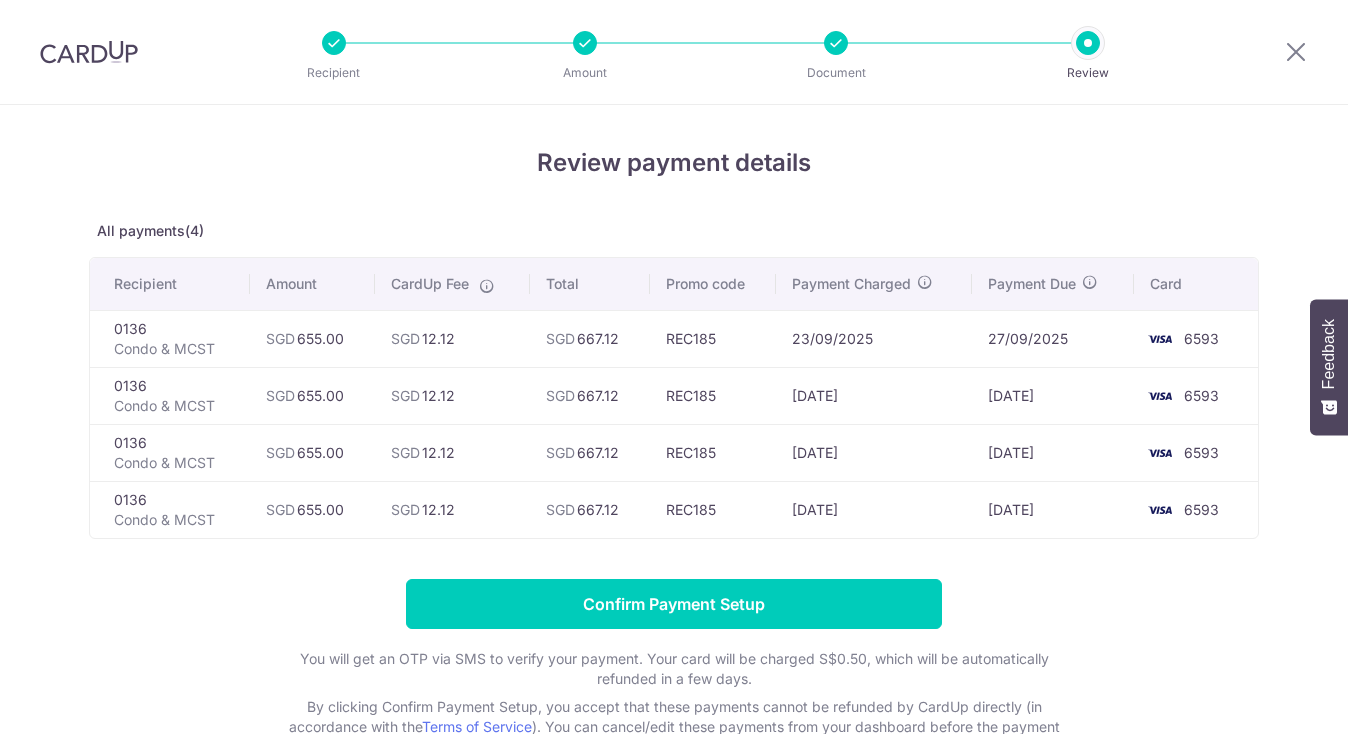 scroll, scrollTop: 0, scrollLeft: 0, axis: both 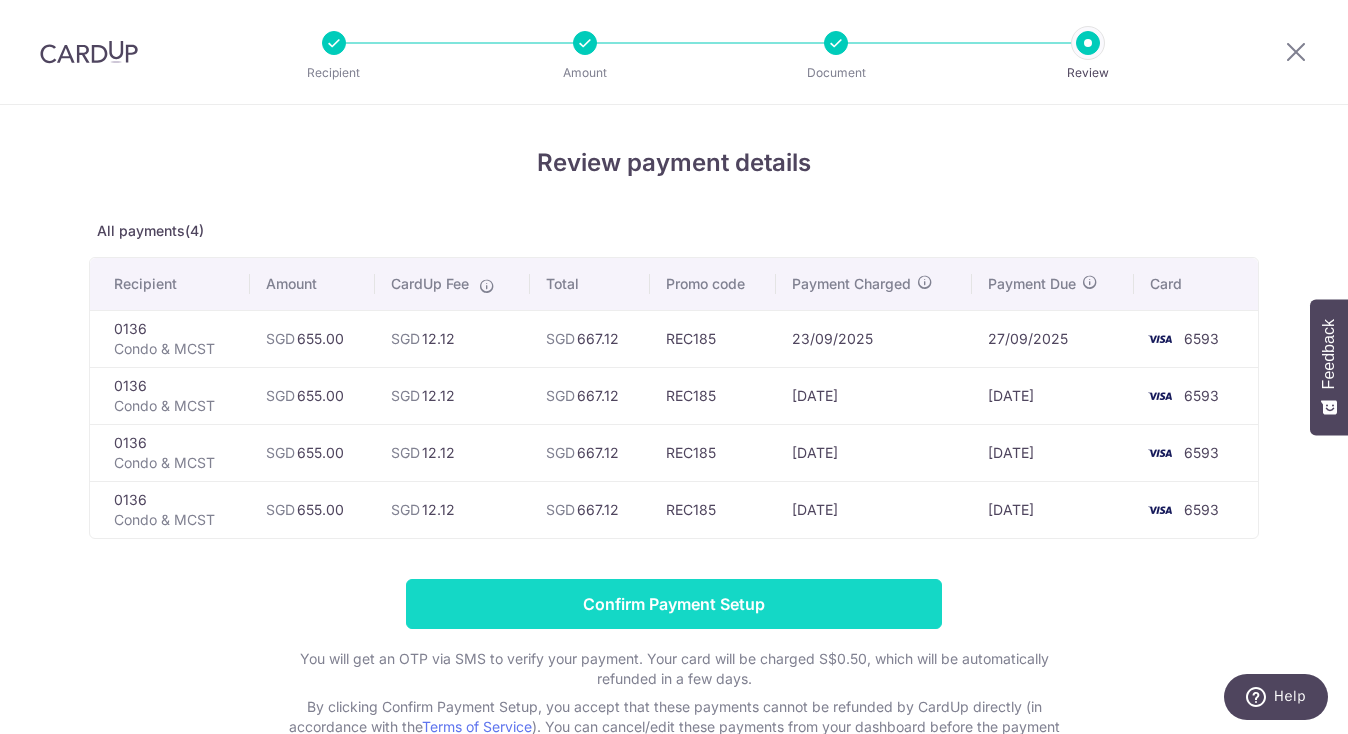 click on "Confirm Payment Setup" at bounding box center [674, 604] 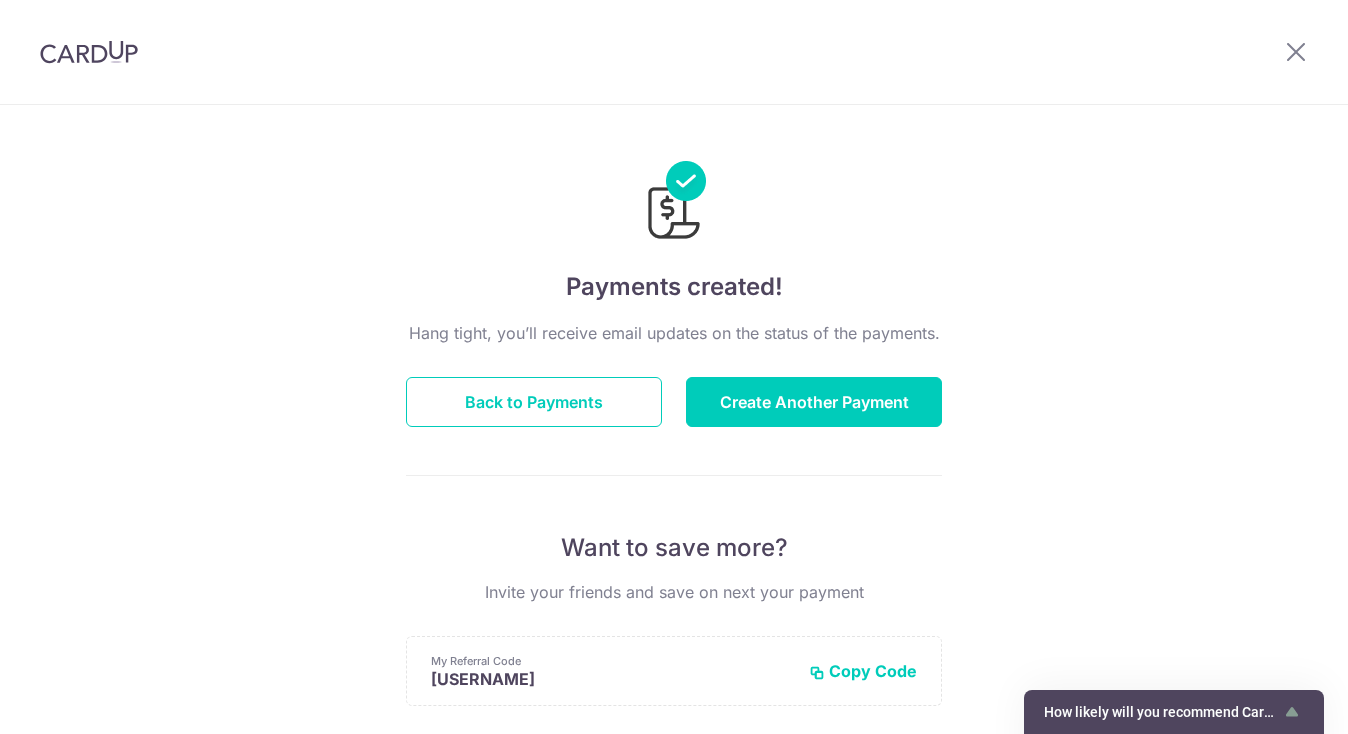 scroll, scrollTop: 0, scrollLeft: 0, axis: both 